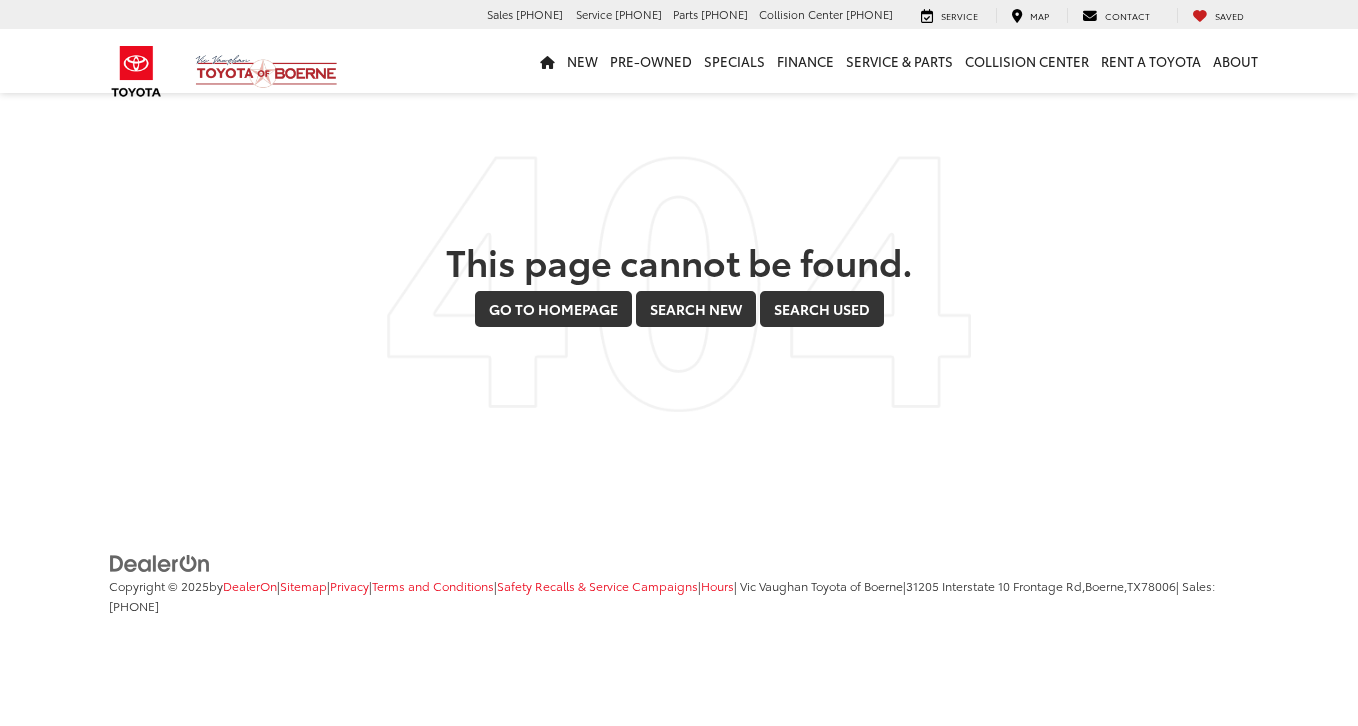 scroll, scrollTop: 0, scrollLeft: 0, axis: both 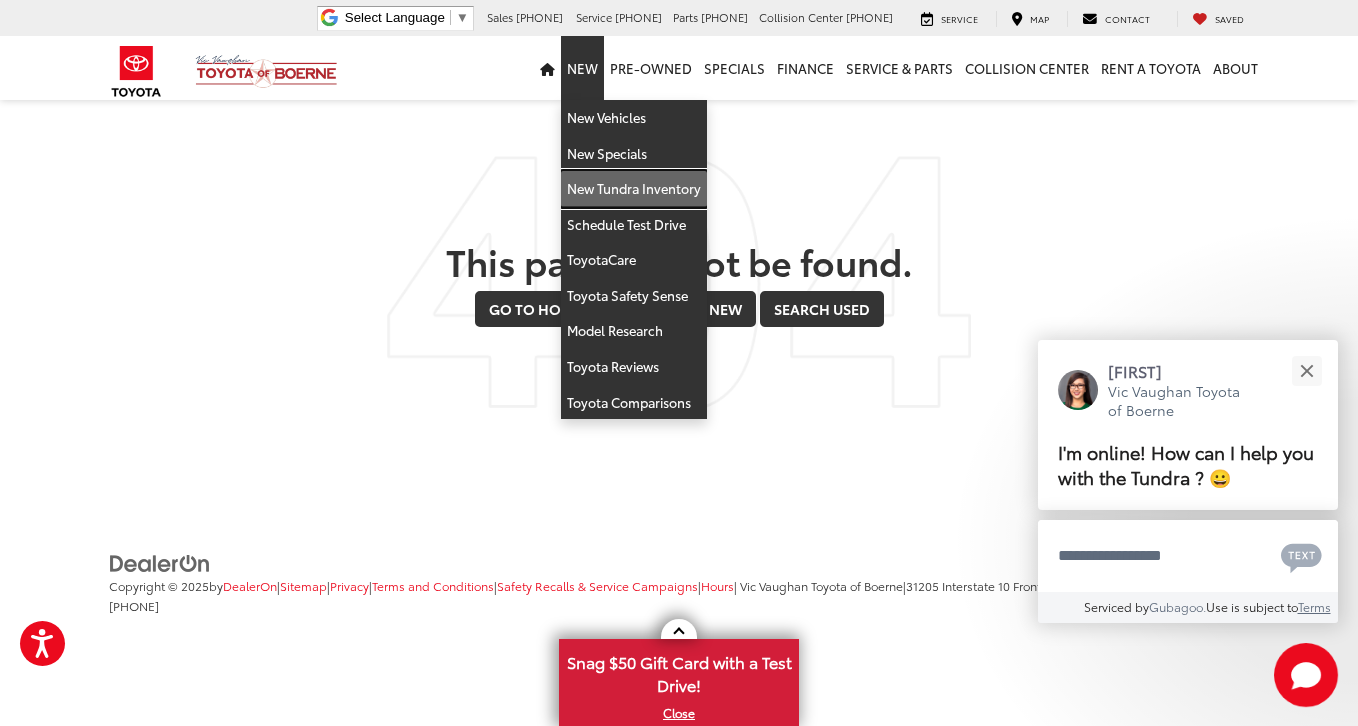 click on "New Tundra Inventory" at bounding box center (634, 189) 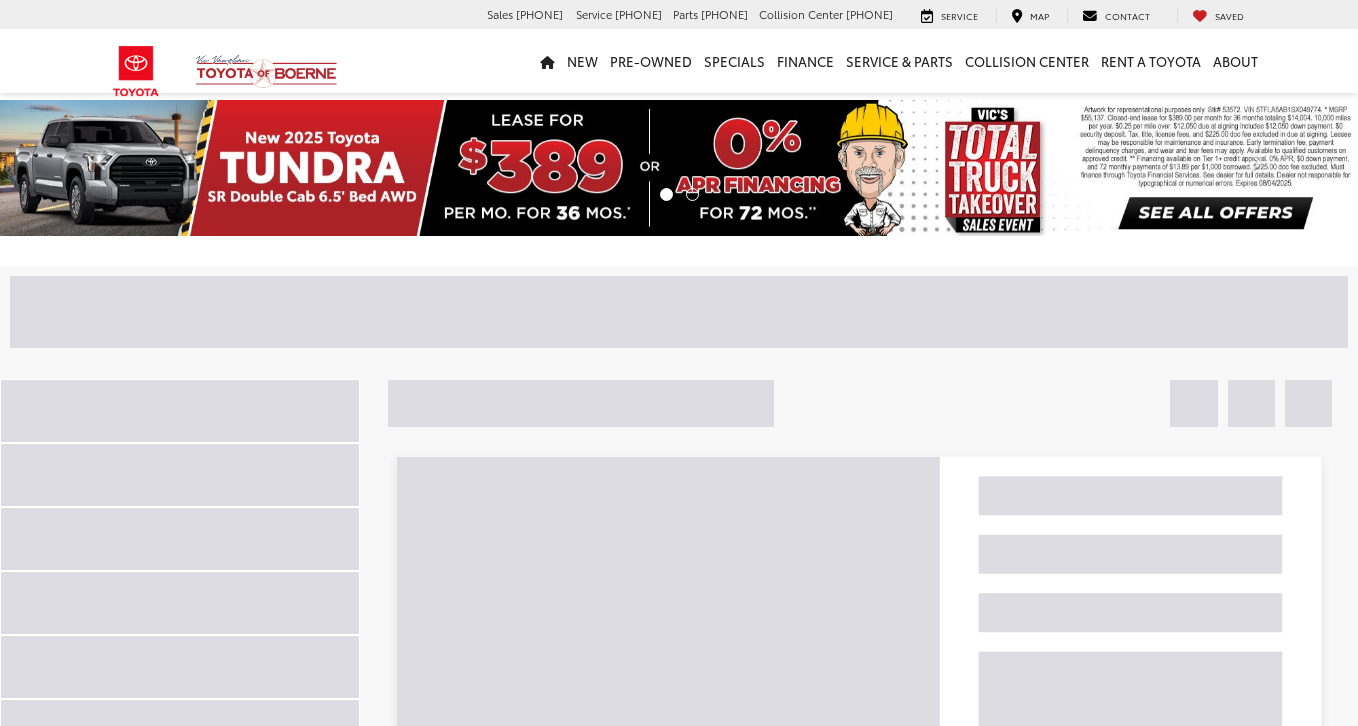 scroll, scrollTop: 0, scrollLeft: 0, axis: both 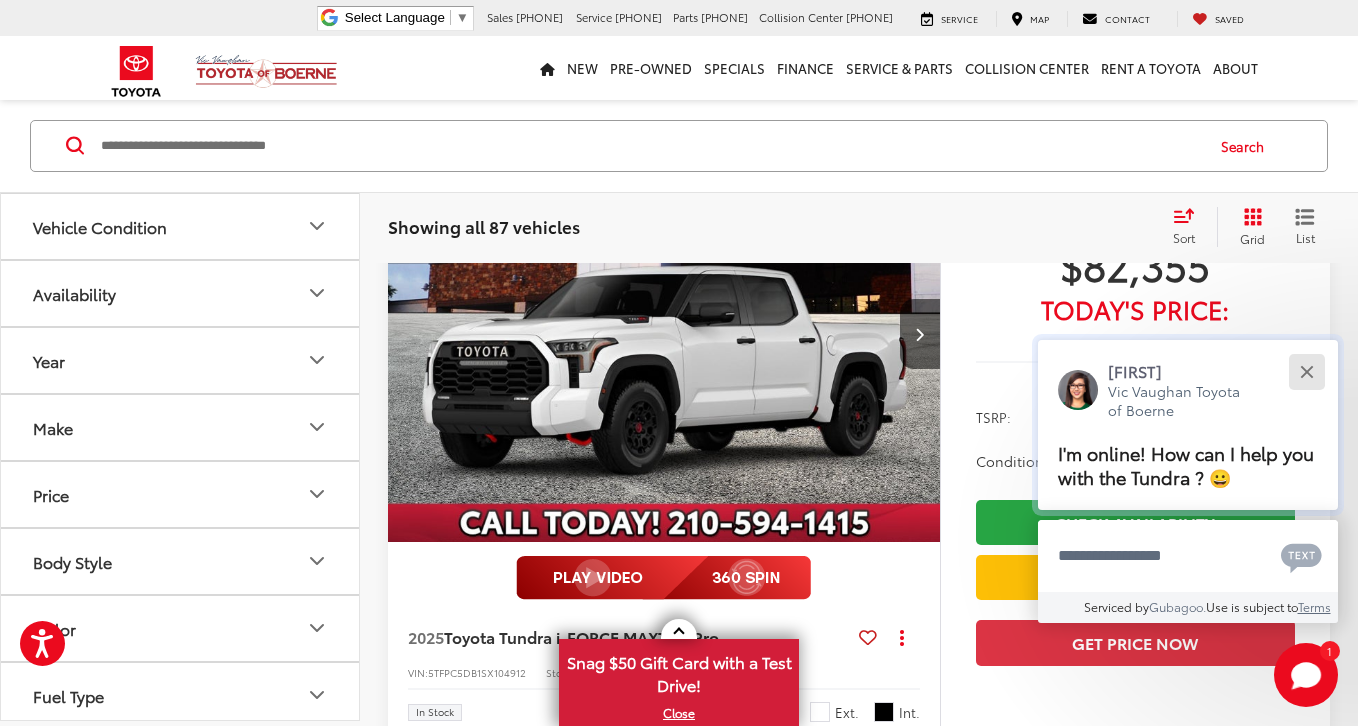 click at bounding box center (1306, 371) 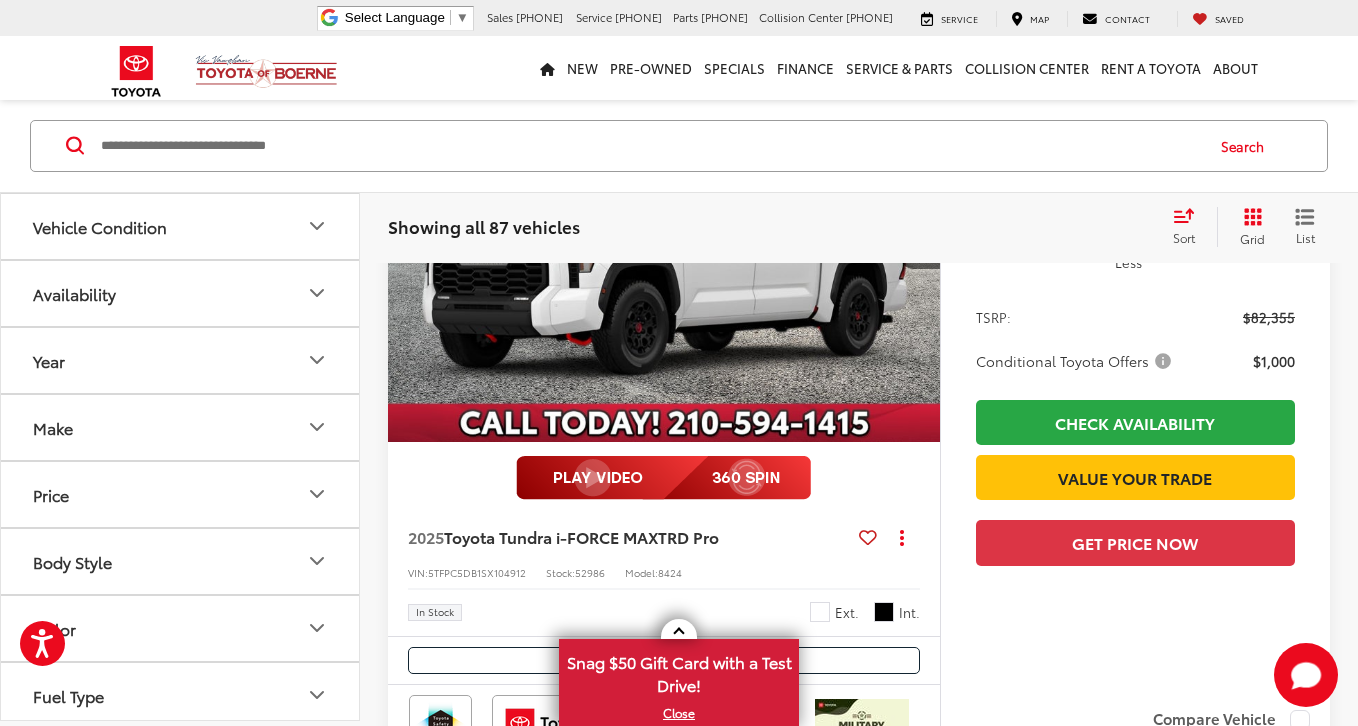 scroll, scrollTop: 421, scrollLeft: 0, axis: vertical 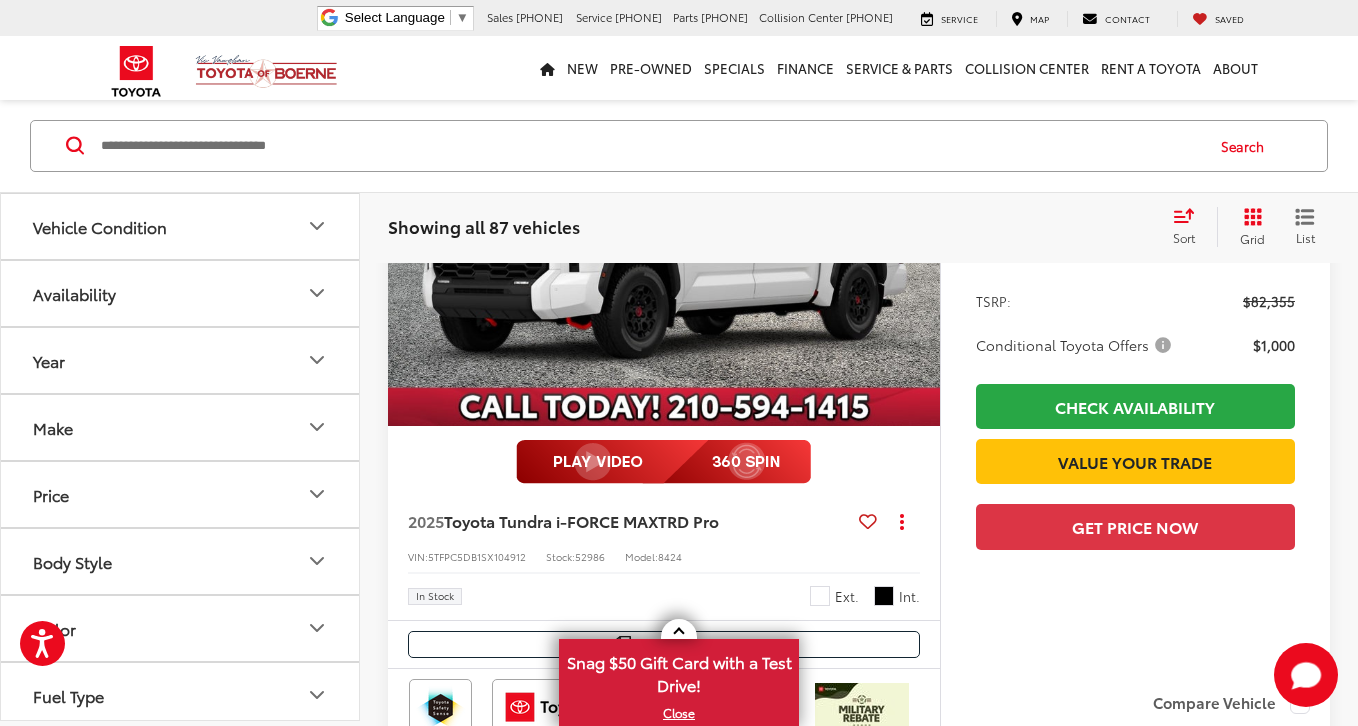 click on "Make" at bounding box center (181, 427) 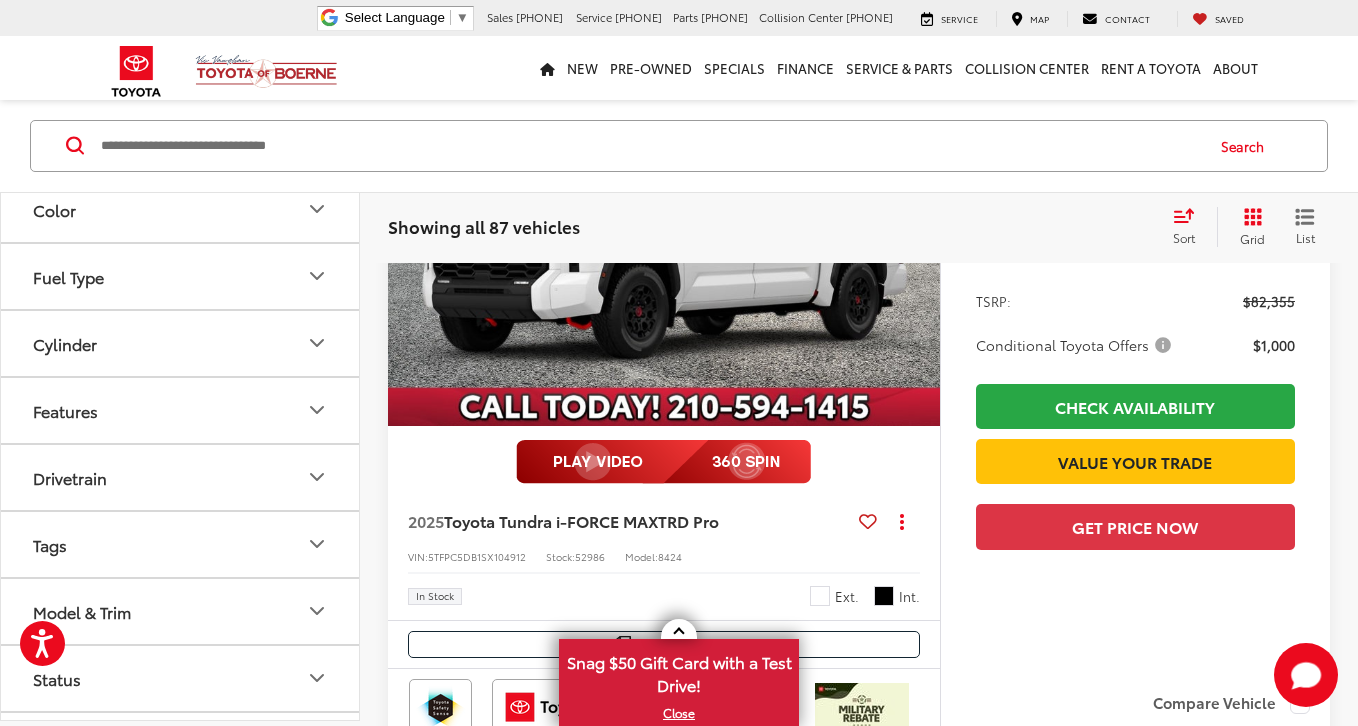 scroll, scrollTop: 673, scrollLeft: 0, axis: vertical 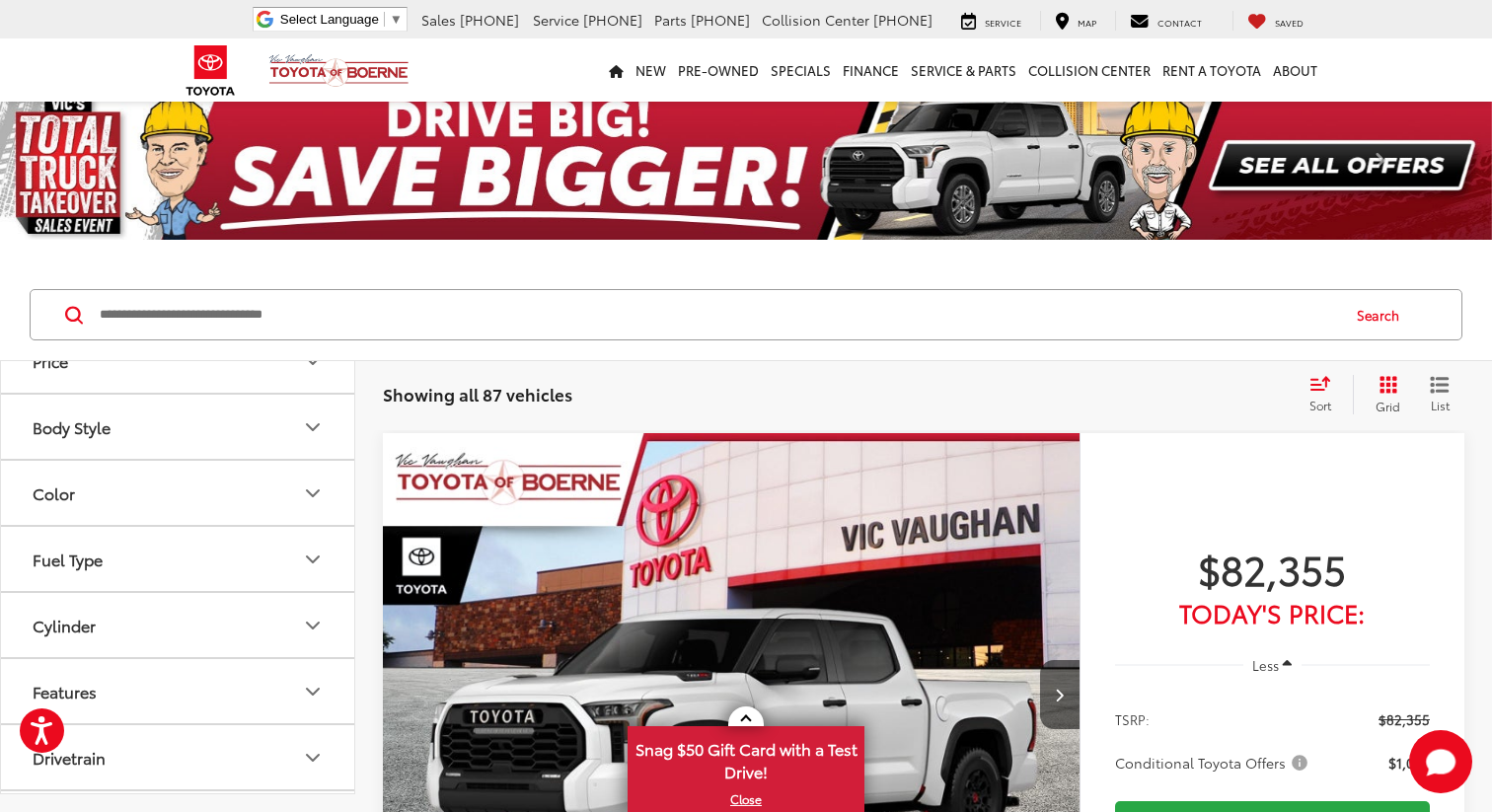click 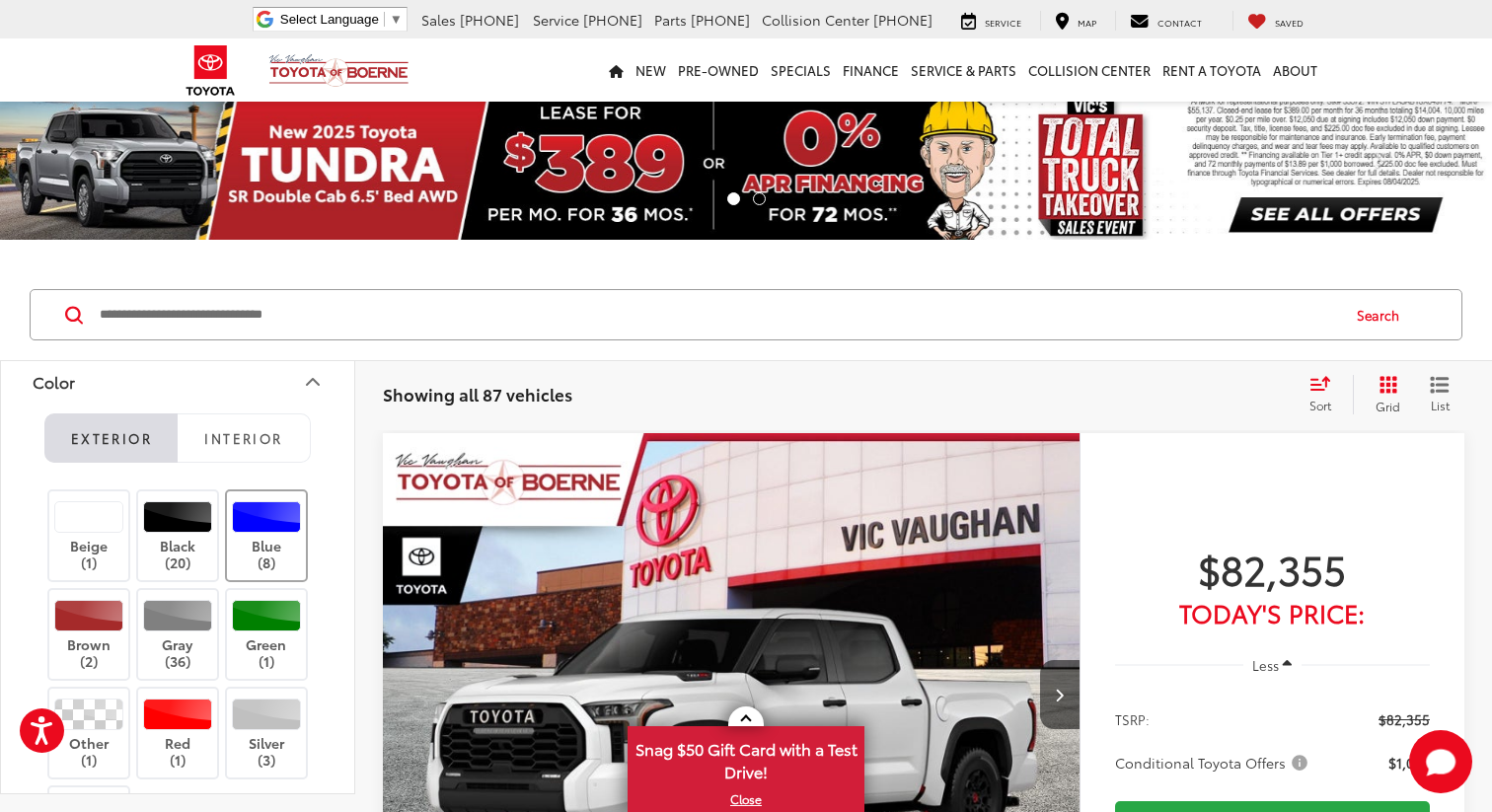 scroll, scrollTop: 478, scrollLeft: 0, axis: vertical 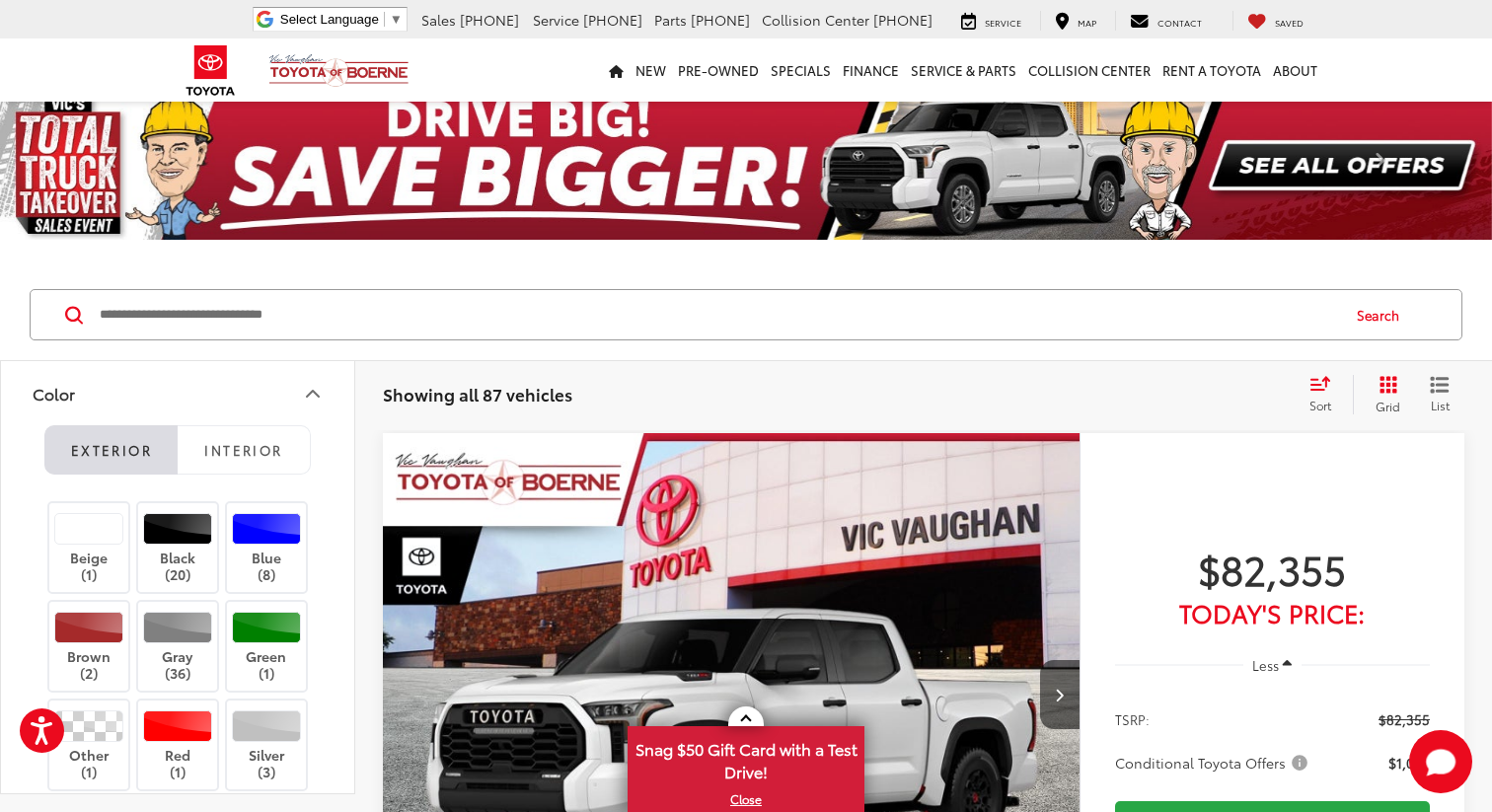click 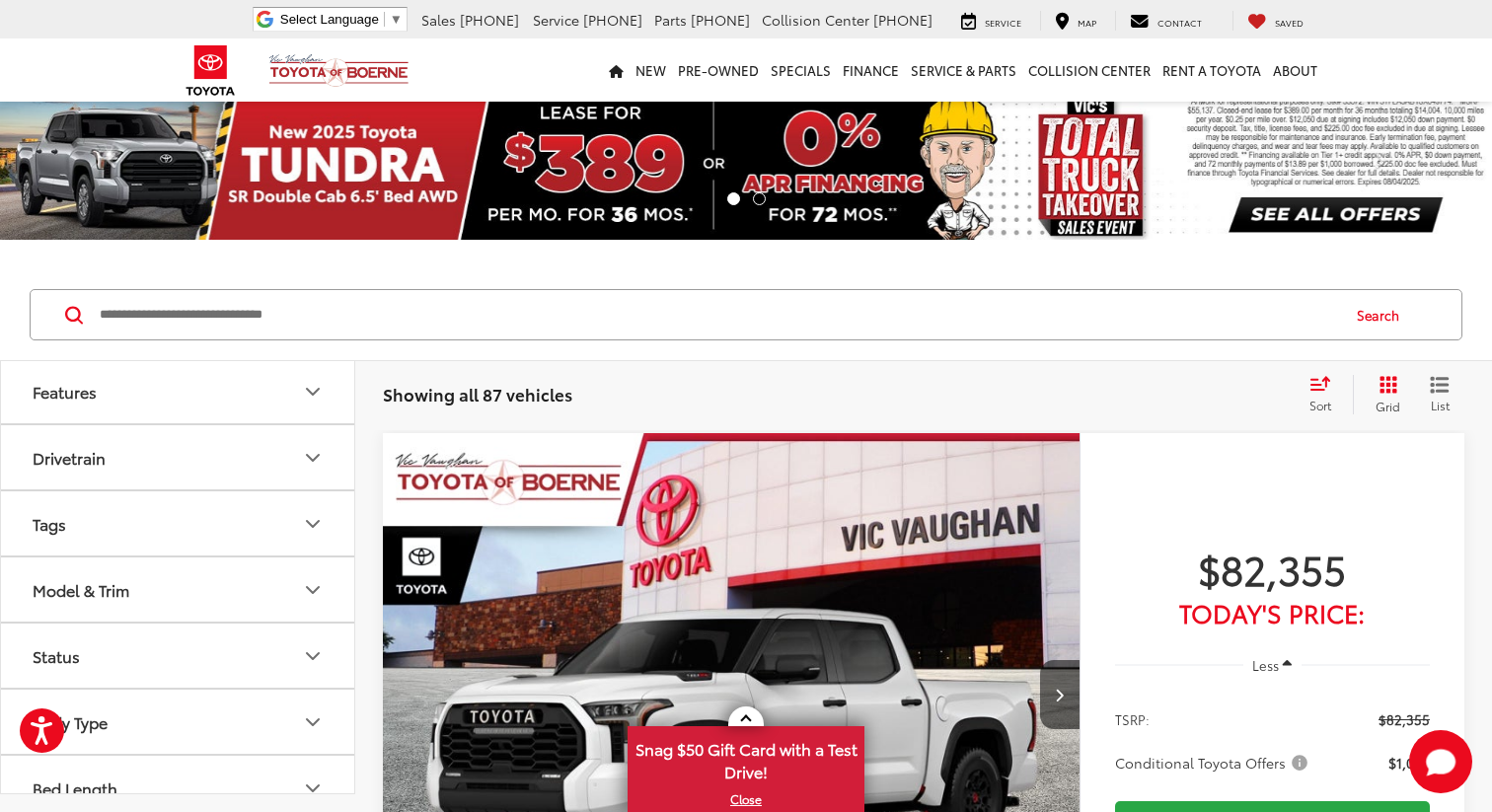 scroll, scrollTop: 680, scrollLeft: 0, axis: vertical 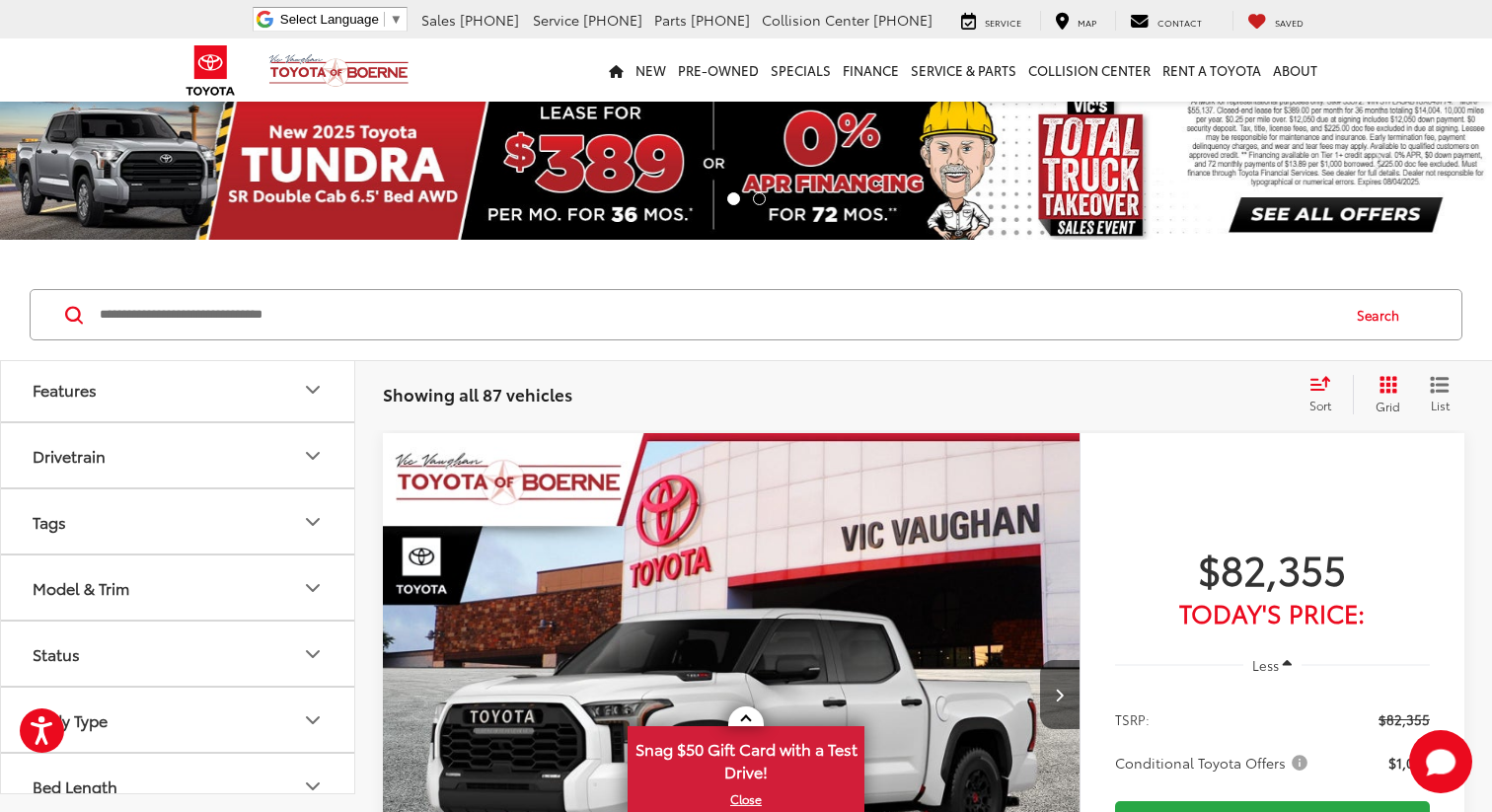click on "Features" at bounding box center (179, 389) 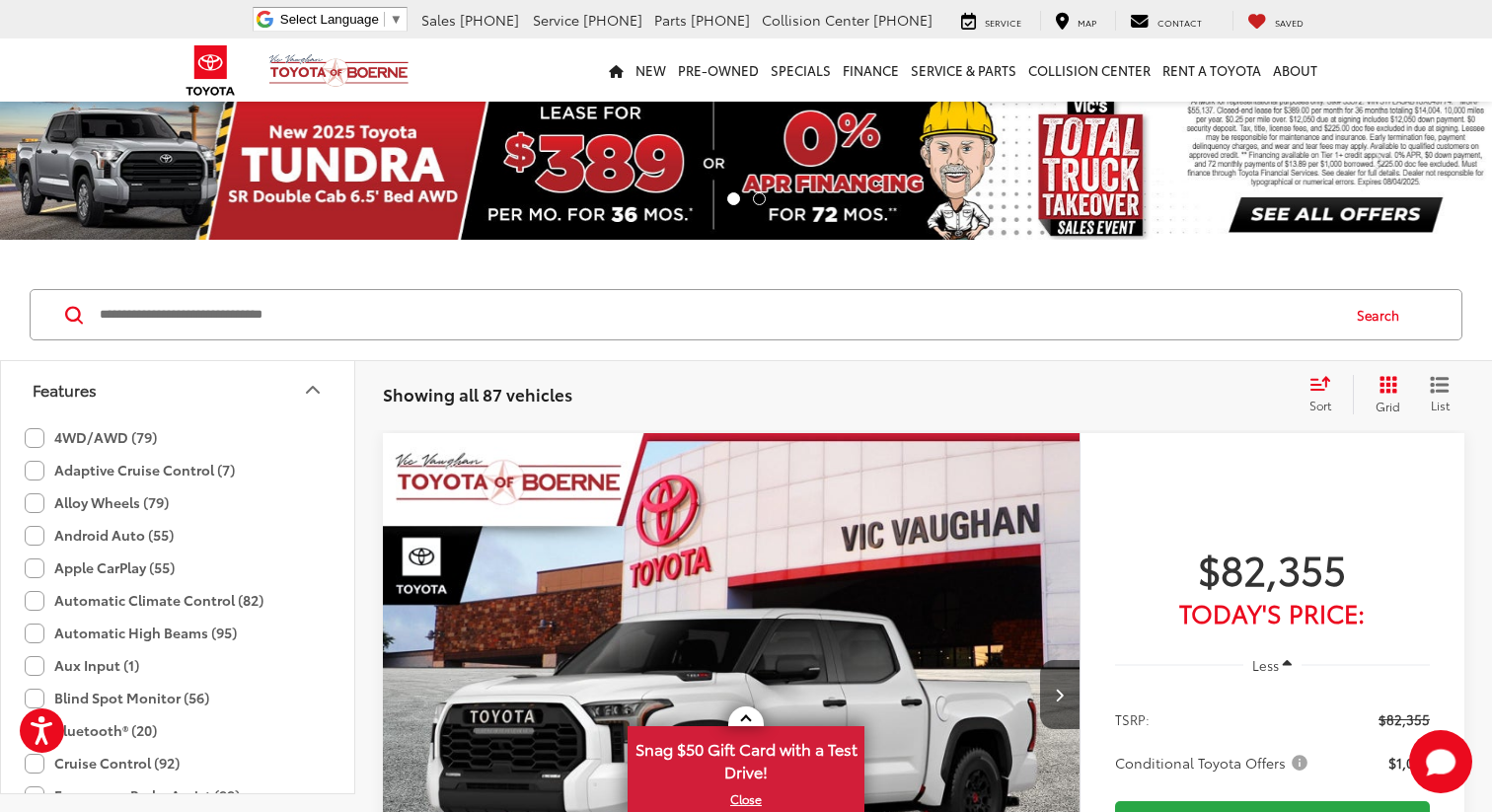 click on "4WD/AWD (79)" 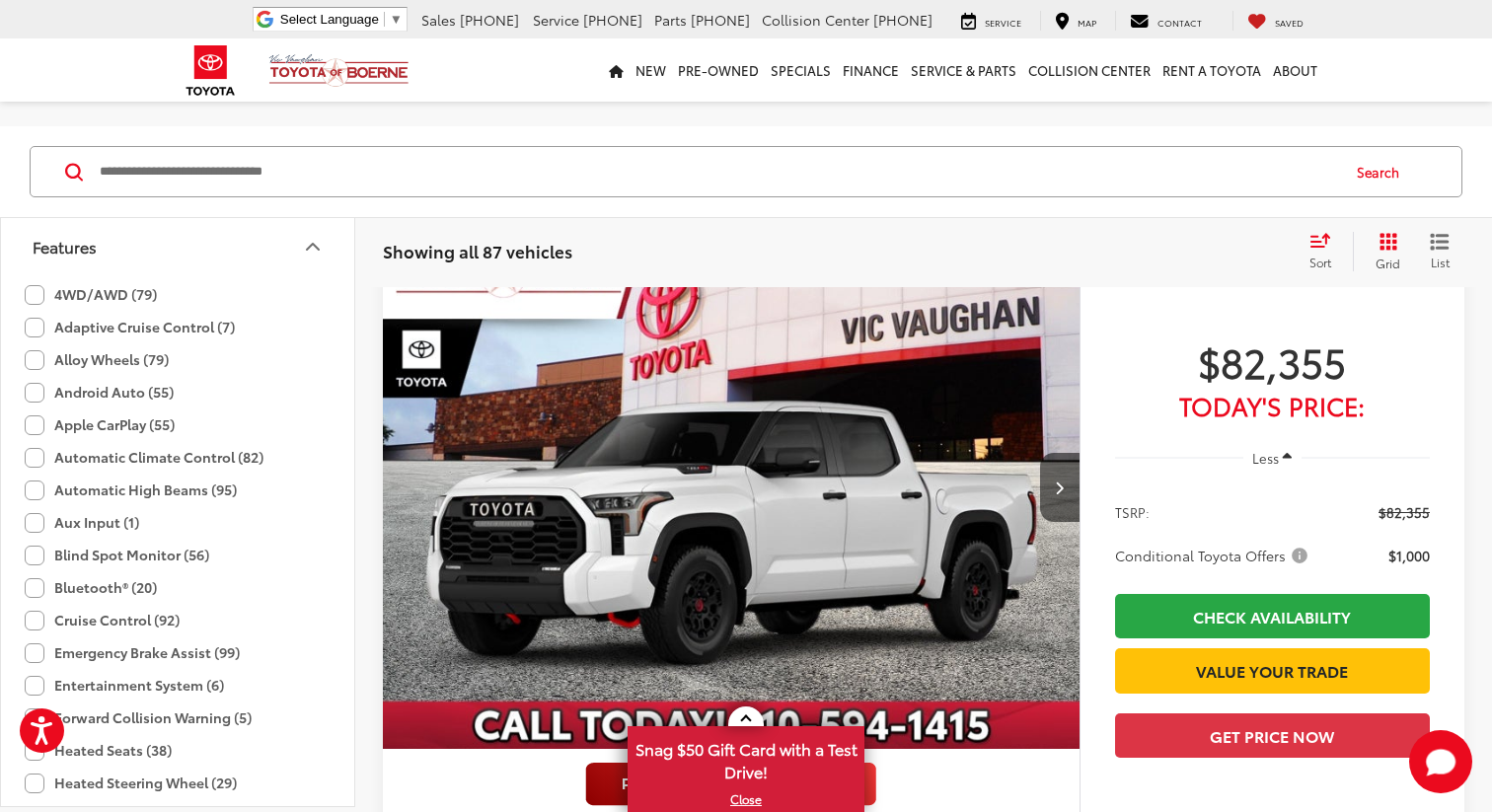 scroll, scrollTop: 151, scrollLeft: 0, axis: vertical 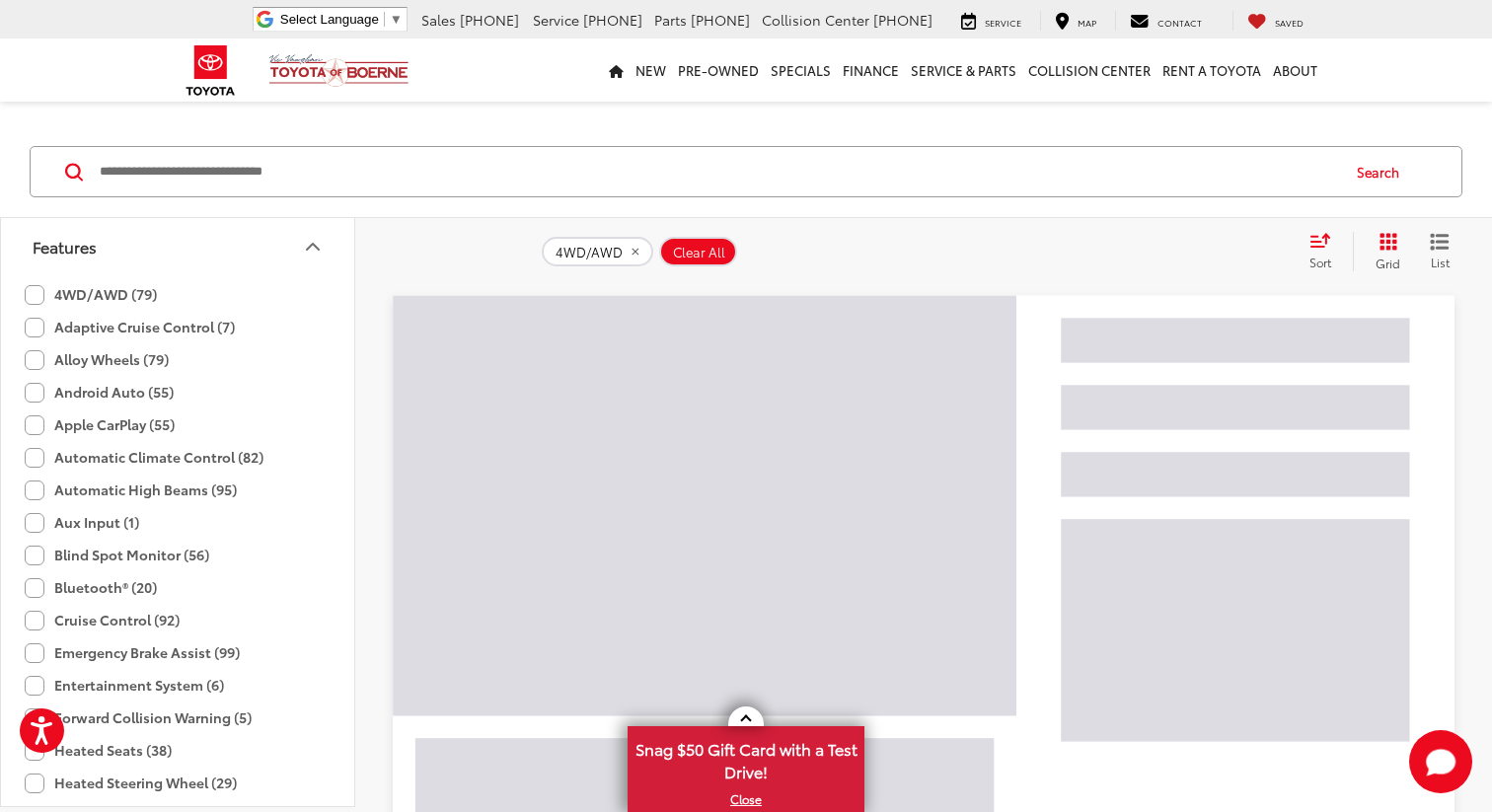click 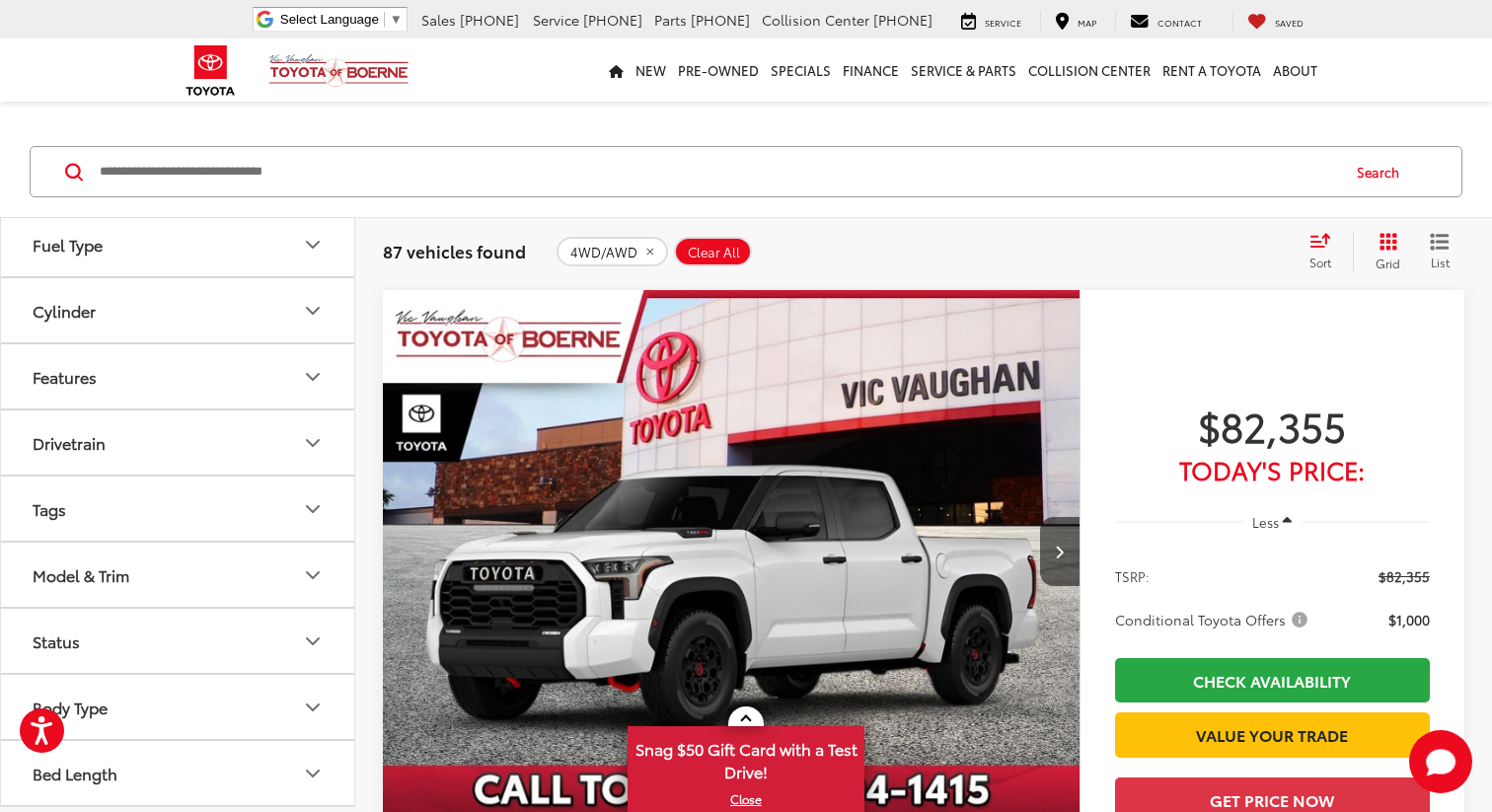 click on "Model & Trim" at bounding box center (179, 574) 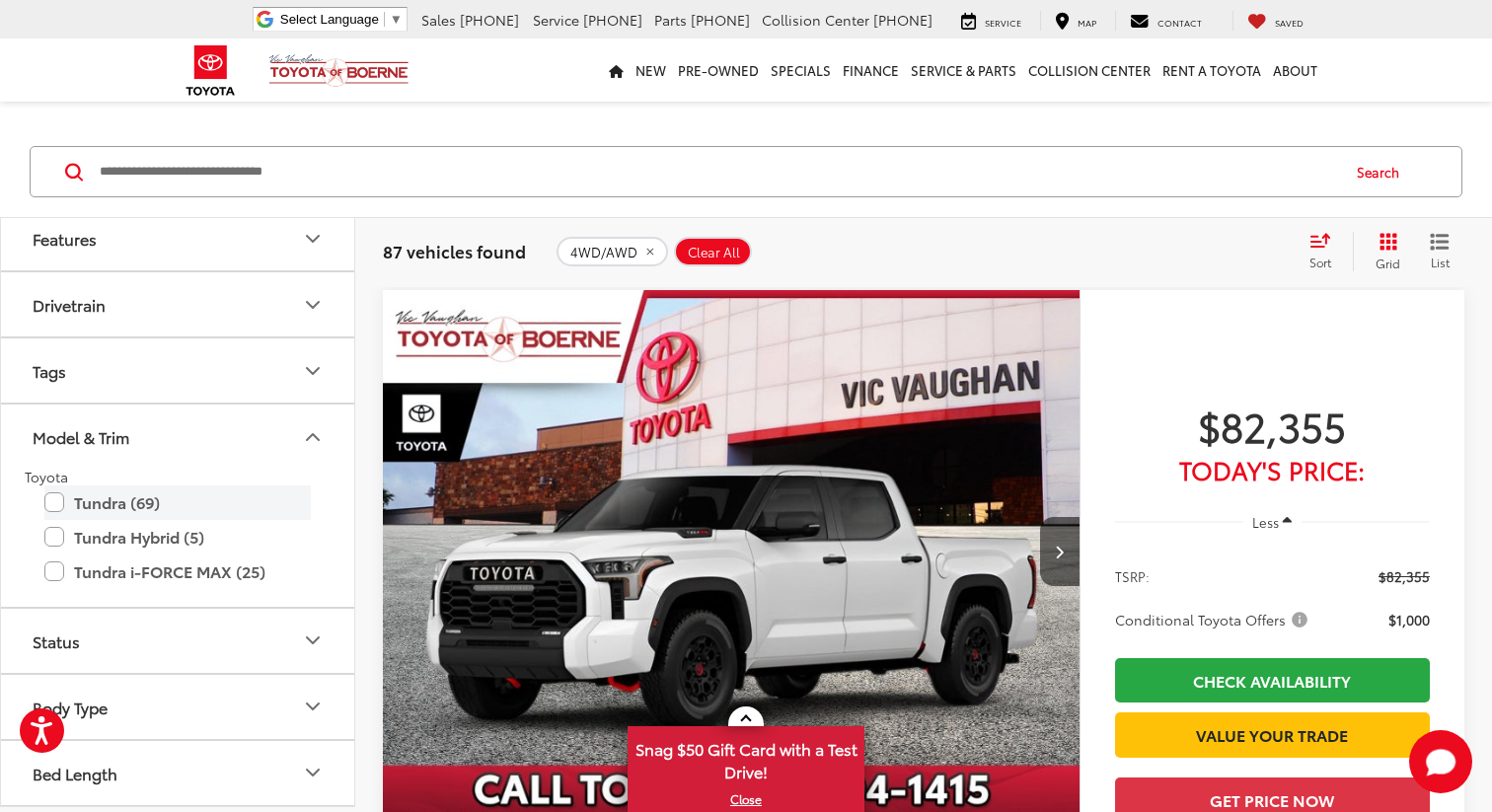 scroll, scrollTop: 694, scrollLeft: 0, axis: vertical 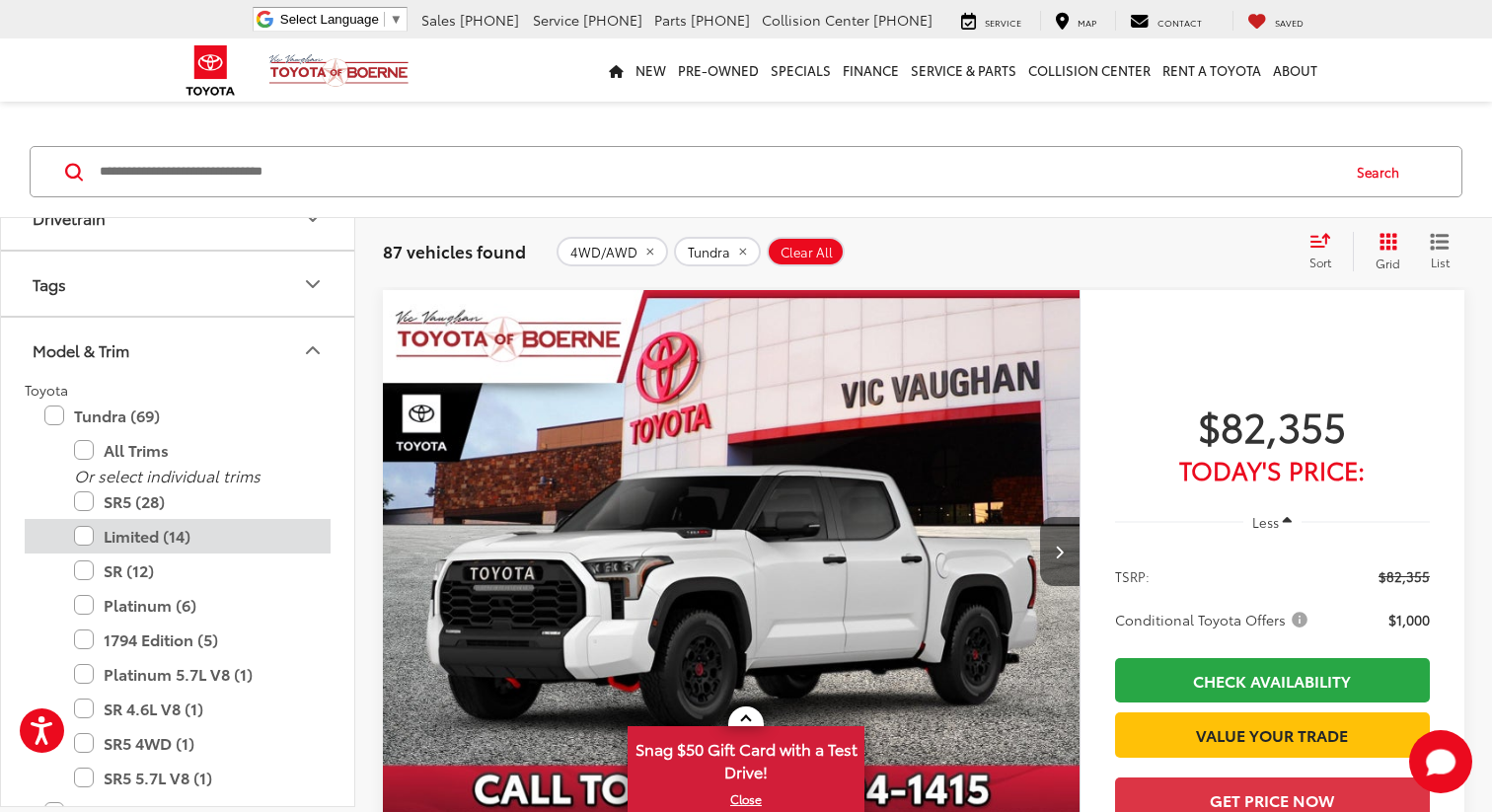 click on "Limited (14)" at bounding box center (192, 536) 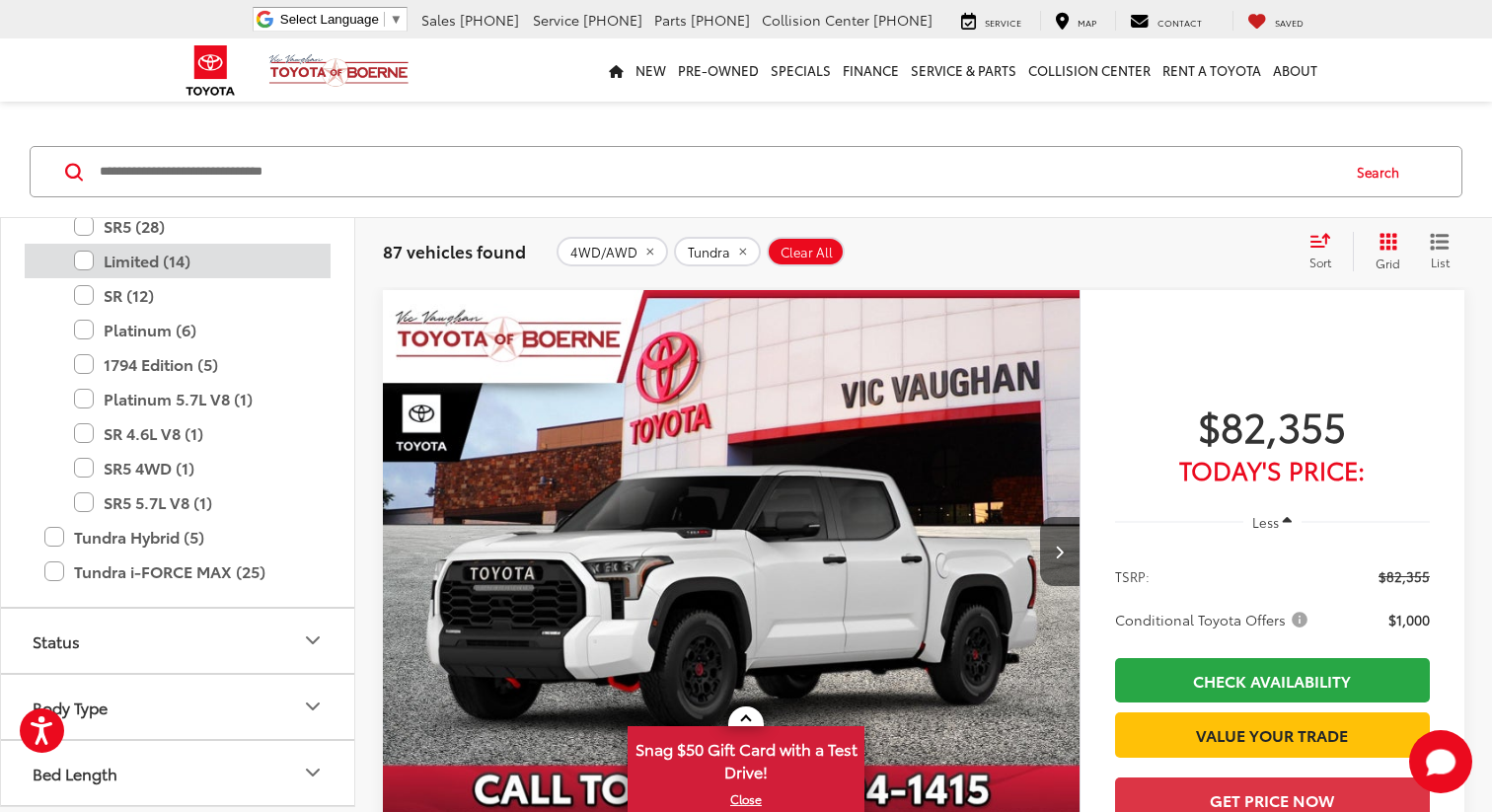 scroll, scrollTop: 1096, scrollLeft: 0, axis: vertical 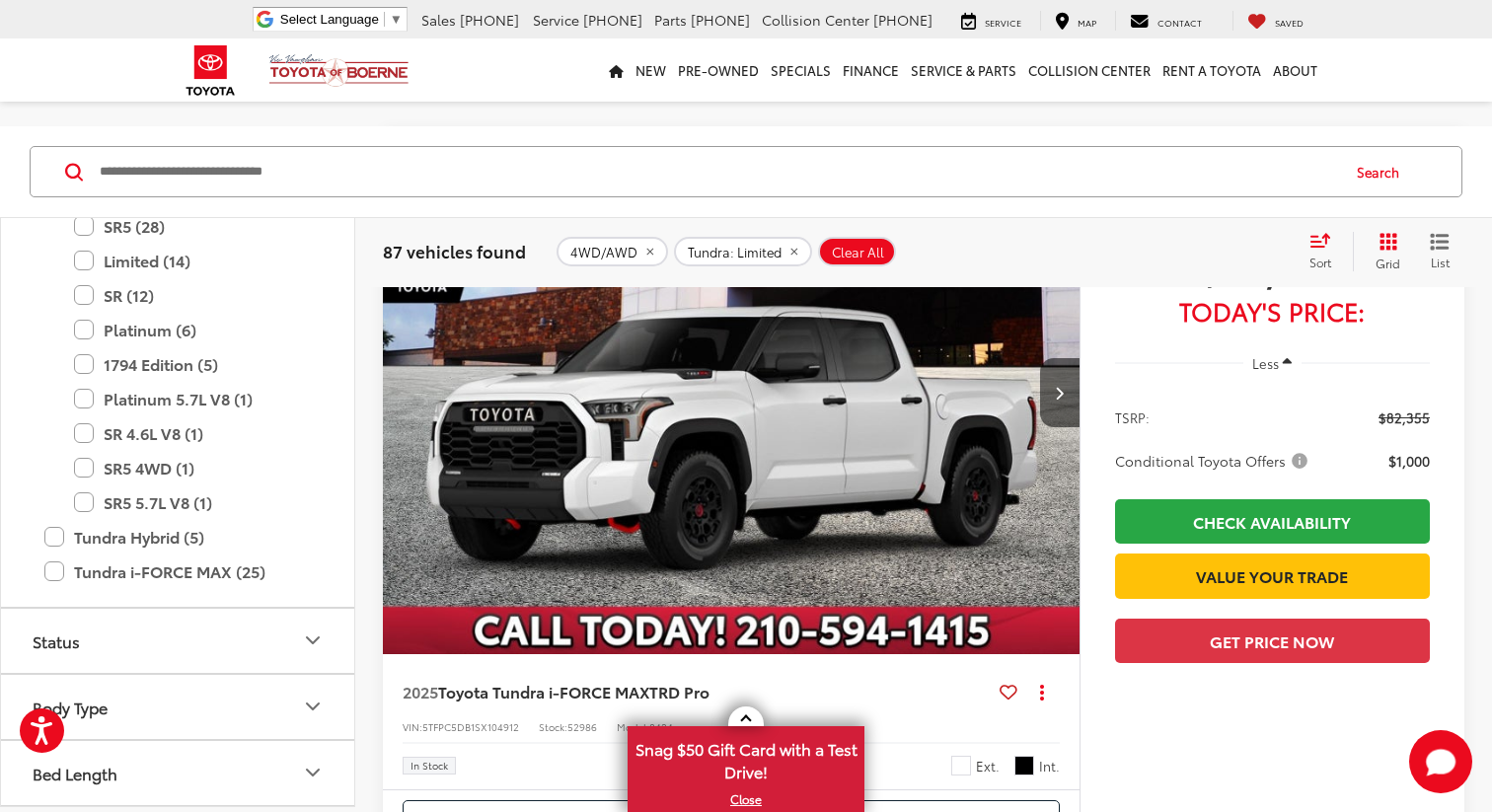 click 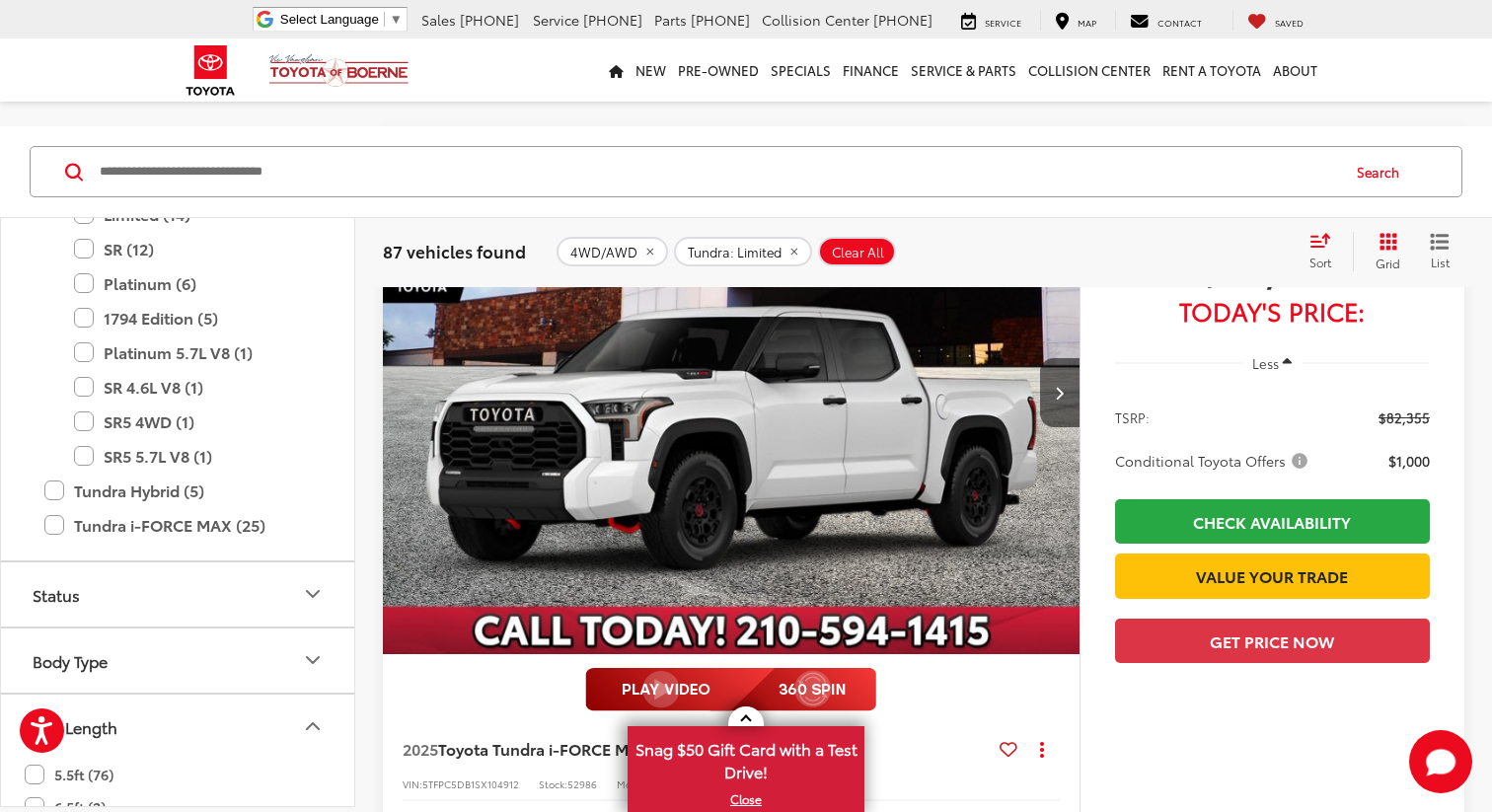 scroll, scrollTop: 1179, scrollLeft: 0, axis: vertical 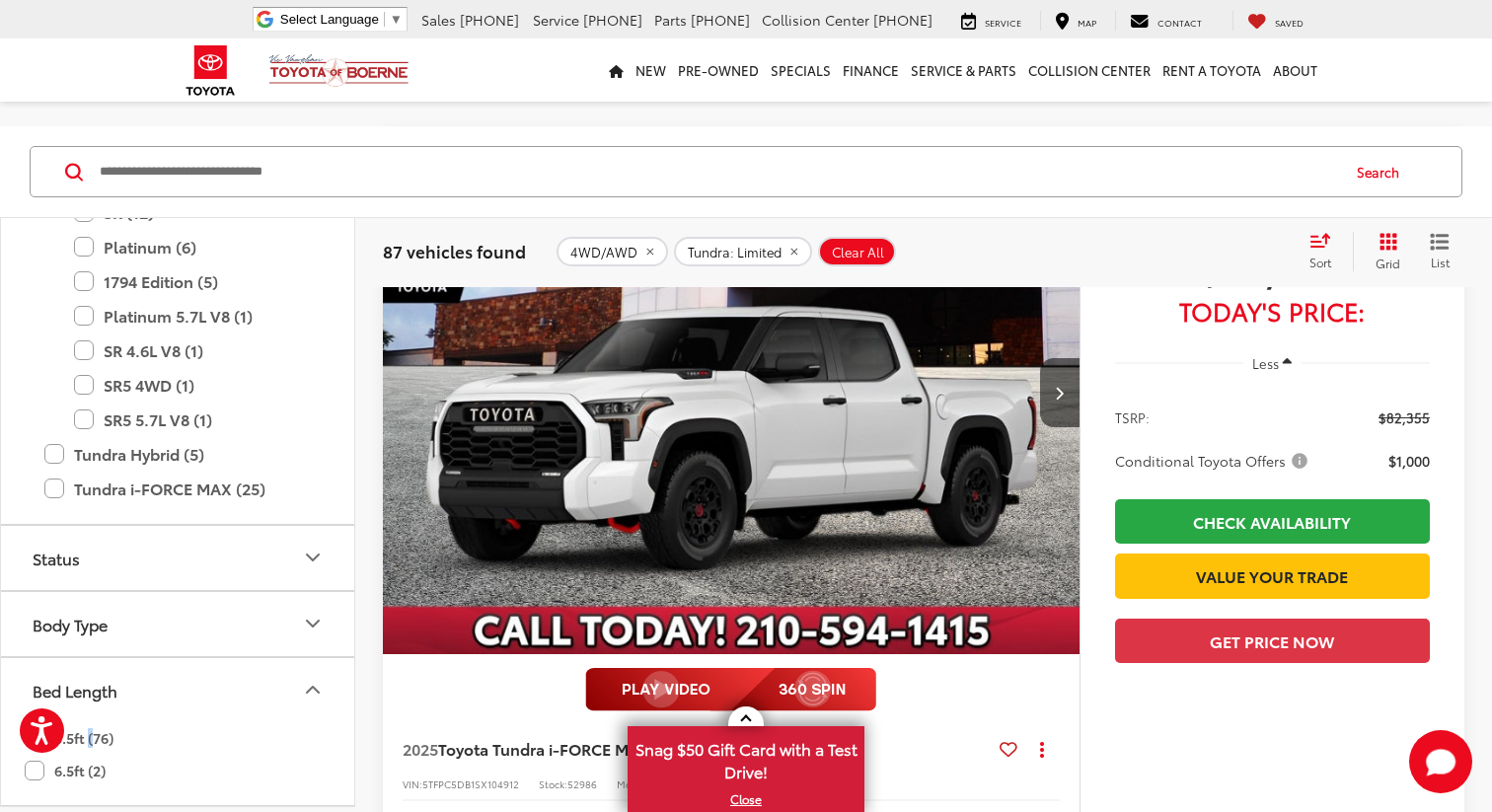 click on "5.5ft (76)" 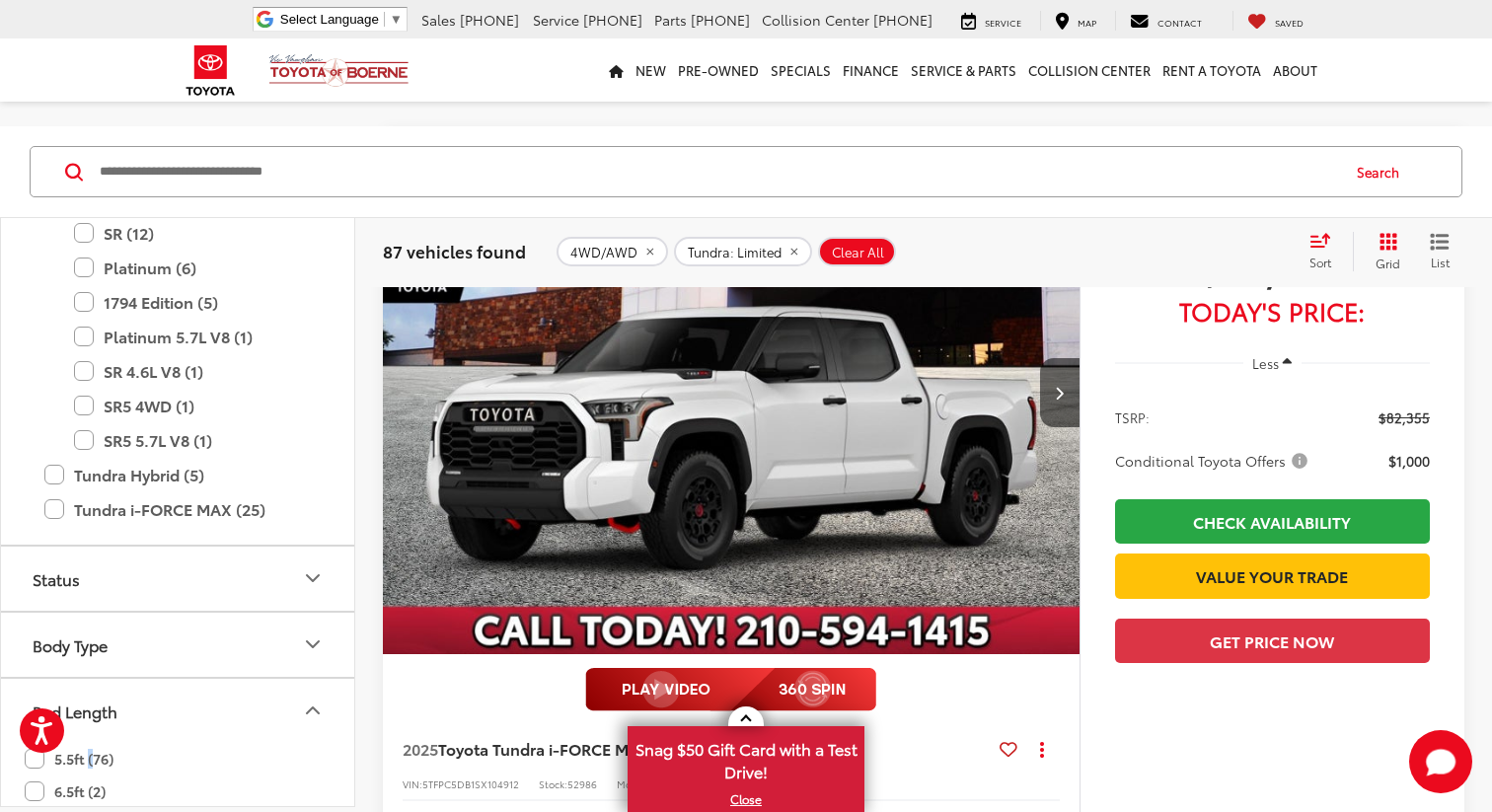 scroll, scrollTop: 1128, scrollLeft: 0, axis: vertical 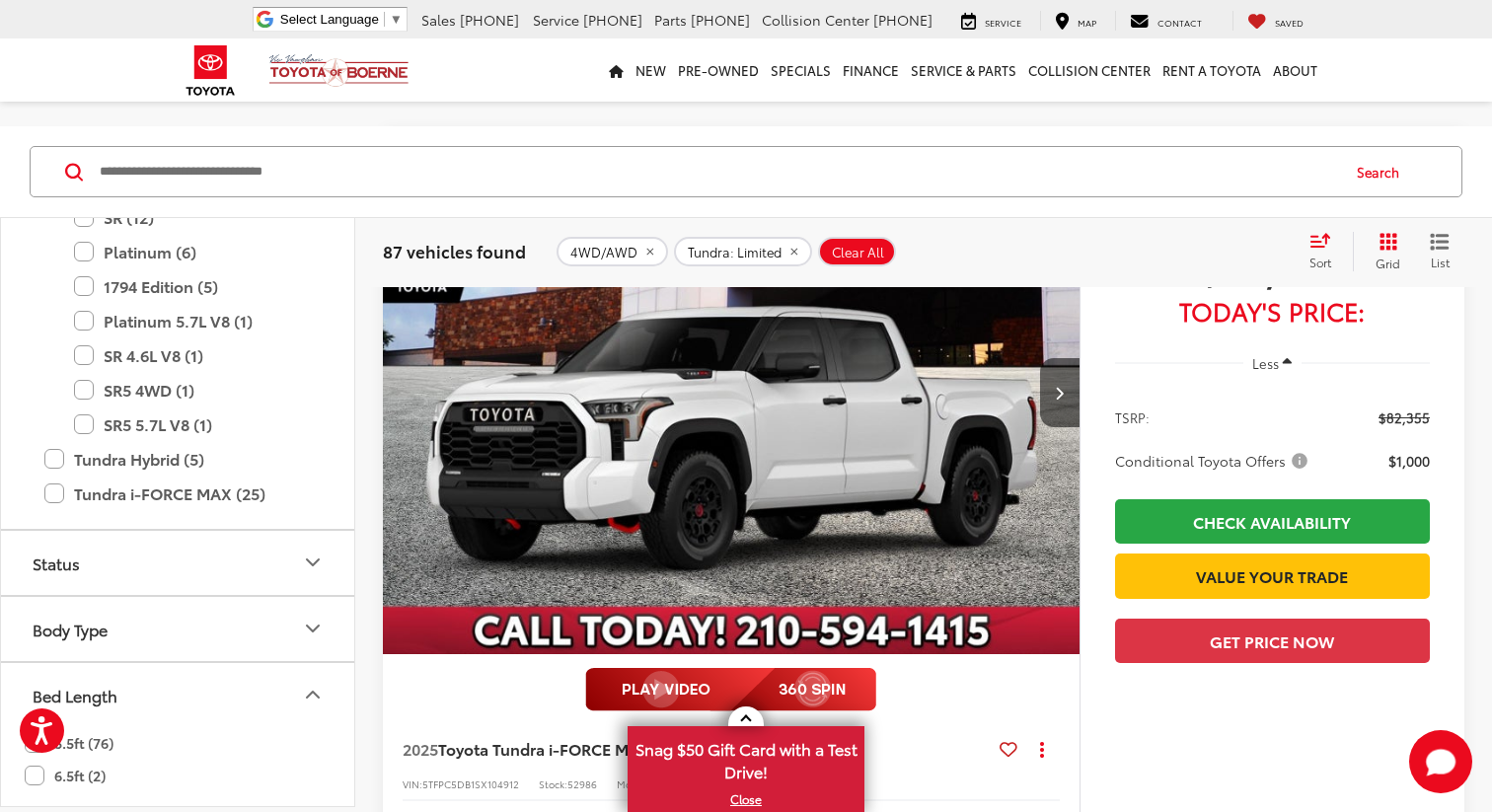 click on "5.5ft (76)" 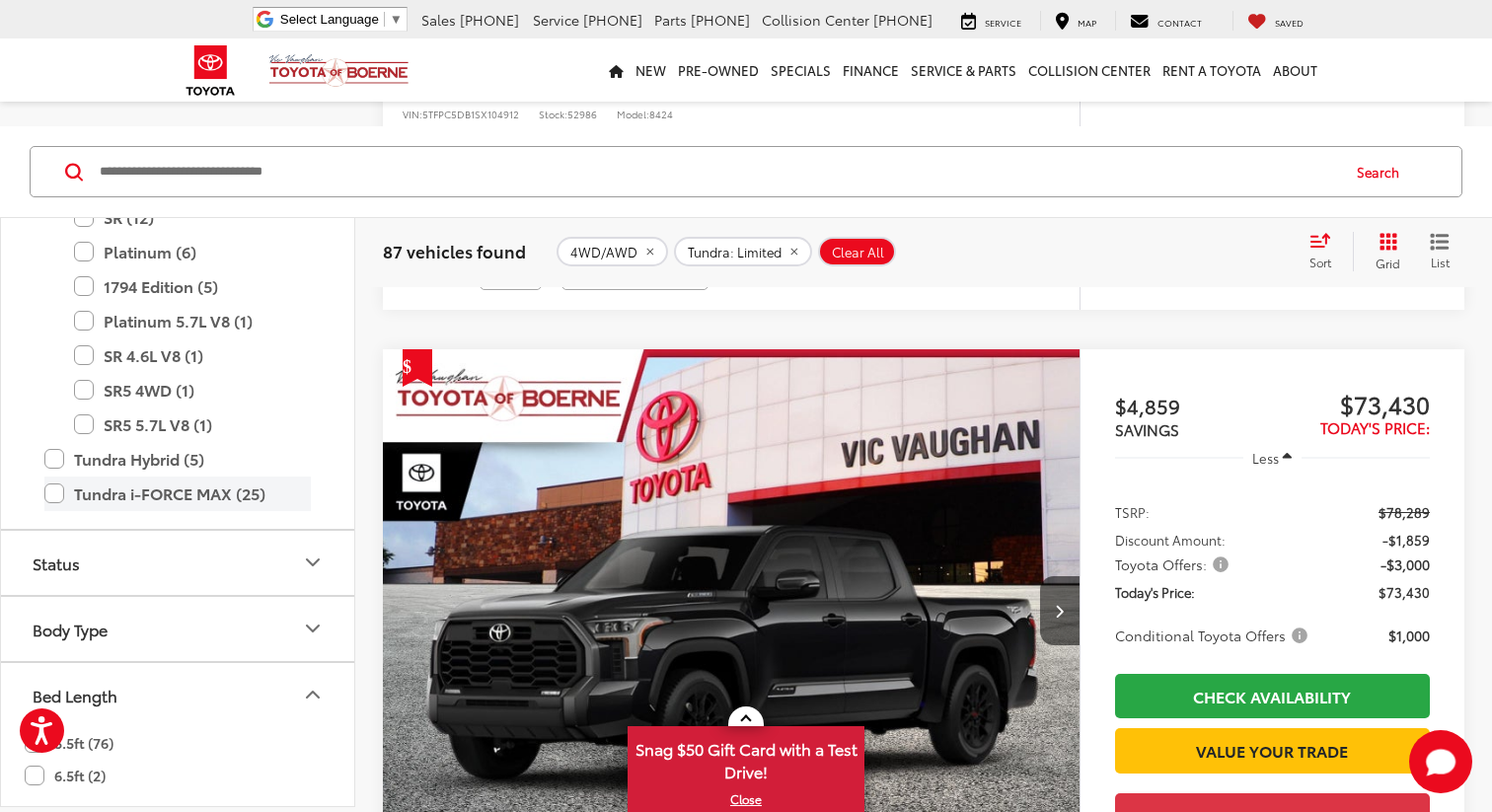 scroll, scrollTop: 563, scrollLeft: 0, axis: vertical 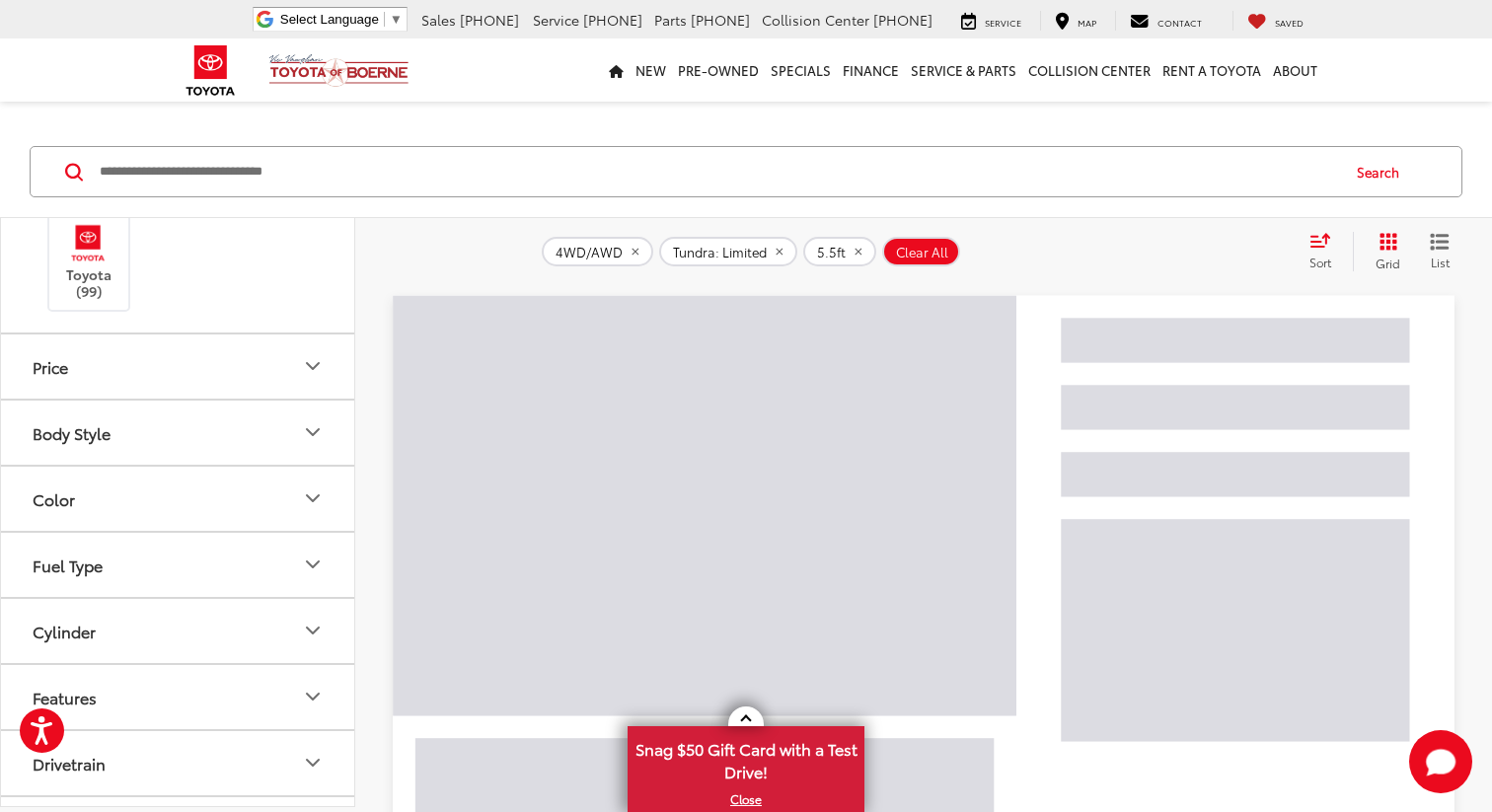 click on "Color" at bounding box center (179, 498) 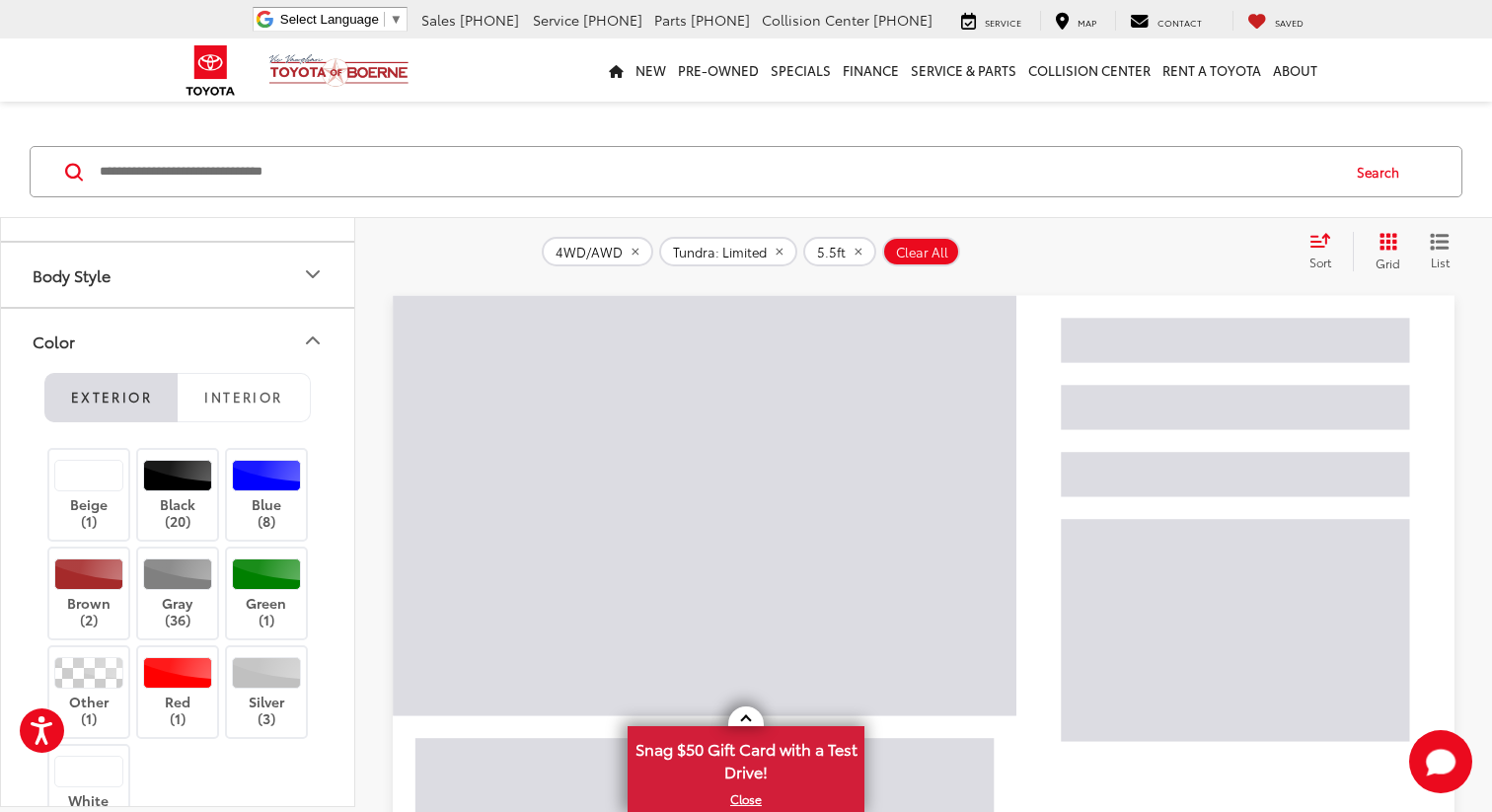 scroll, scrollTop: 448, scrollLeft: 0, axis: vertical 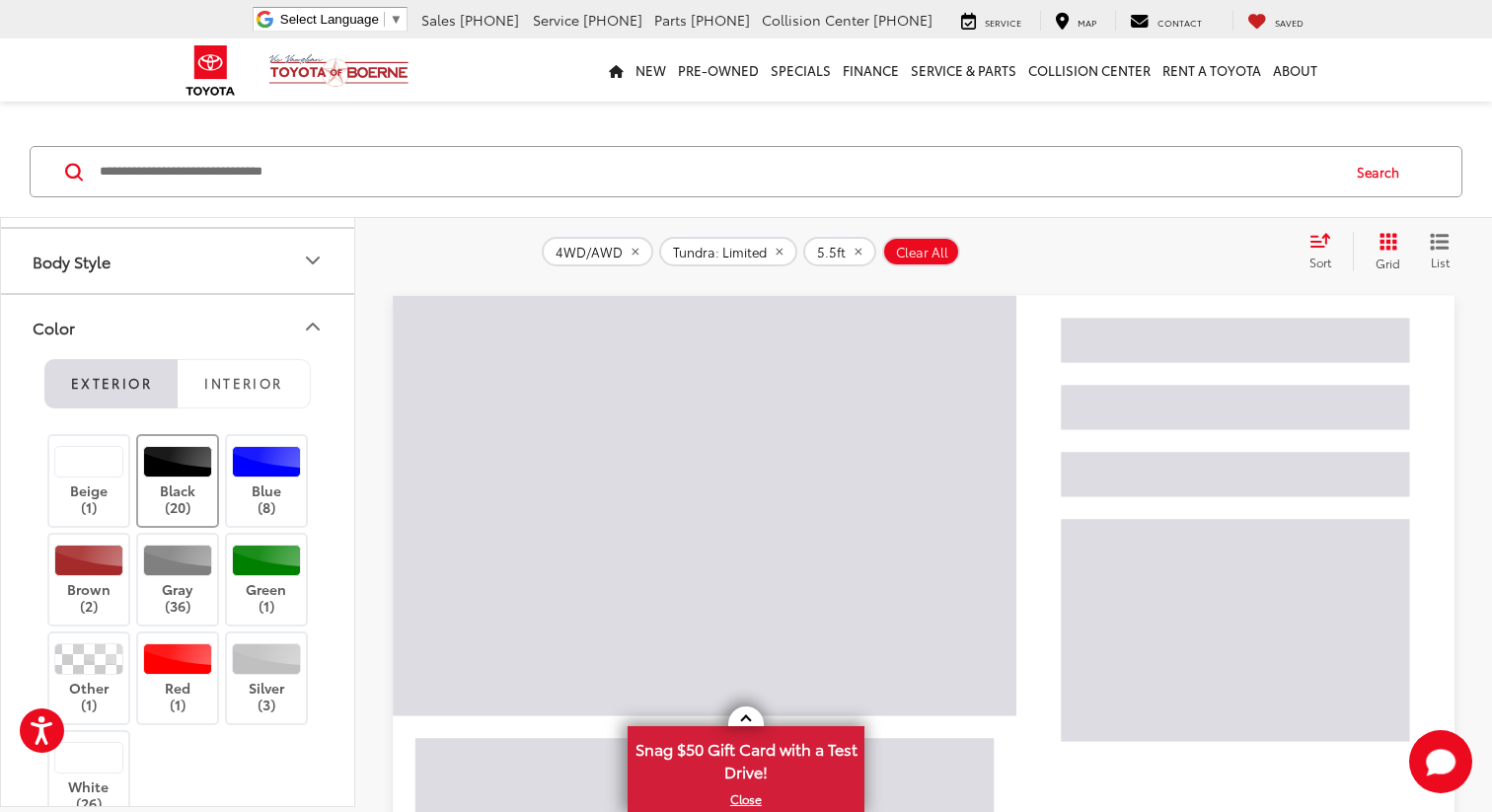 click at bounding box center (178, 462) 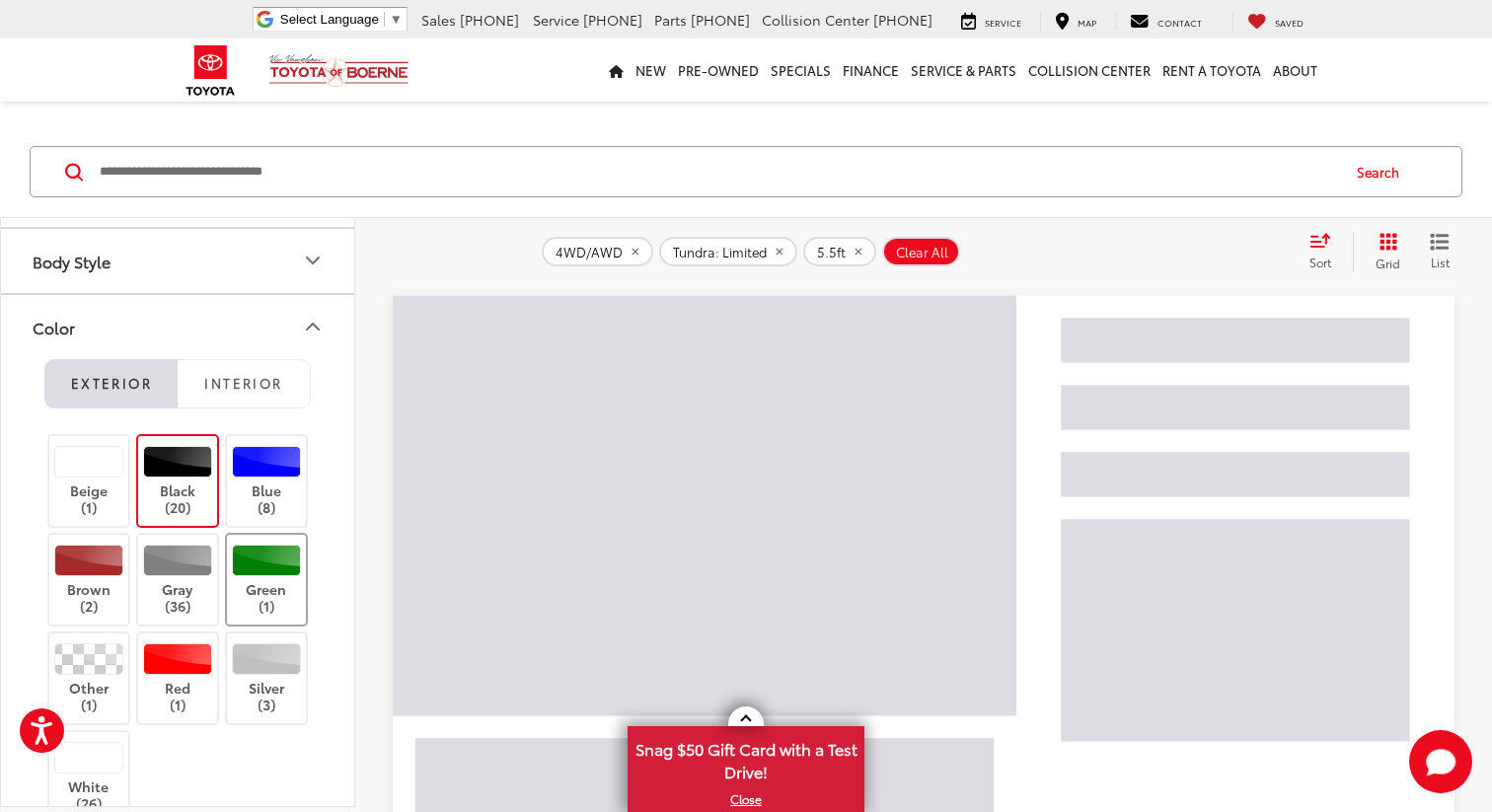 click on "Green   (1)" at bounding box center [266, 579] 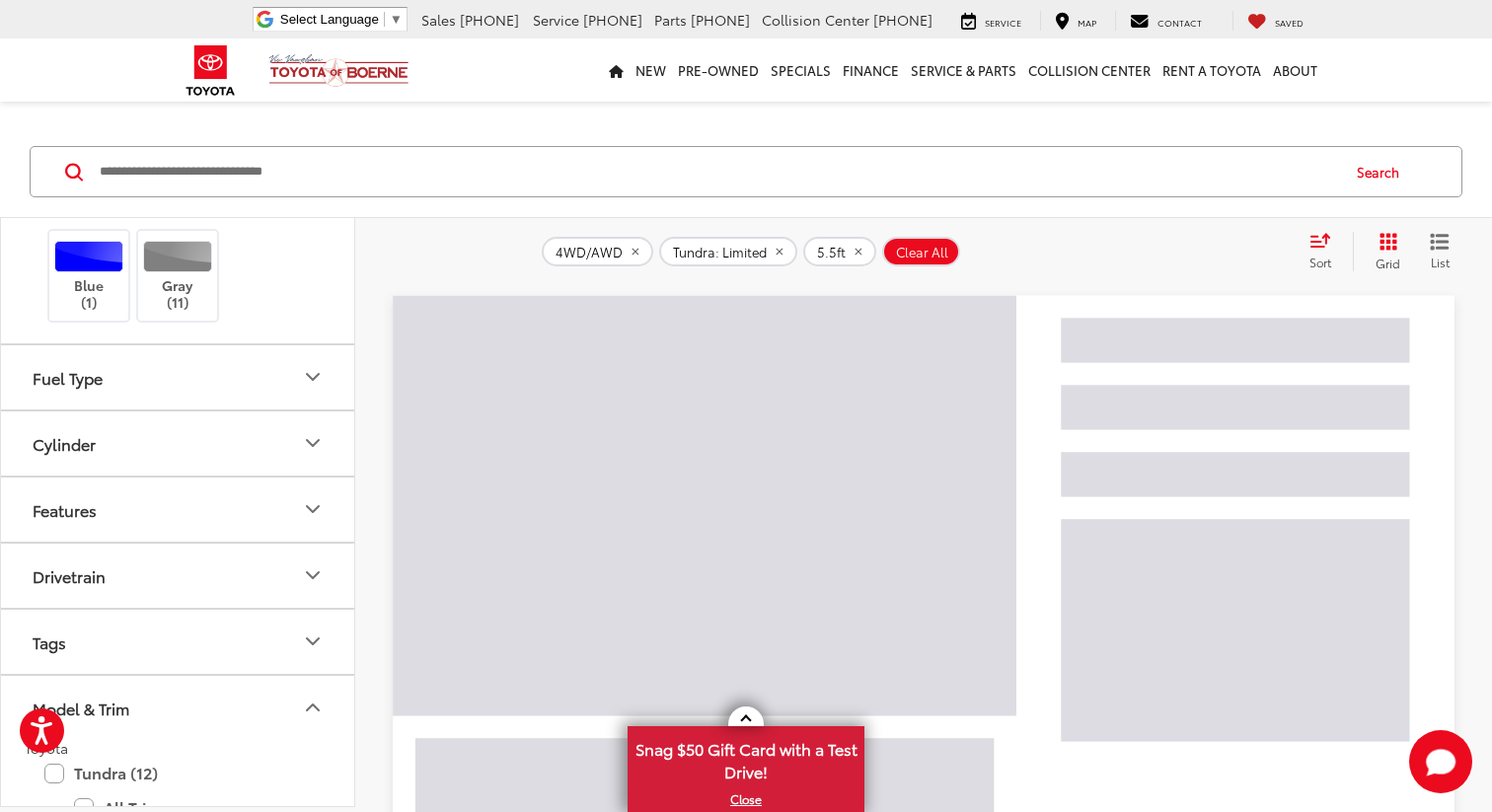 scroll, scrollTop: 316, scrollLeft: 0, axis: vertical 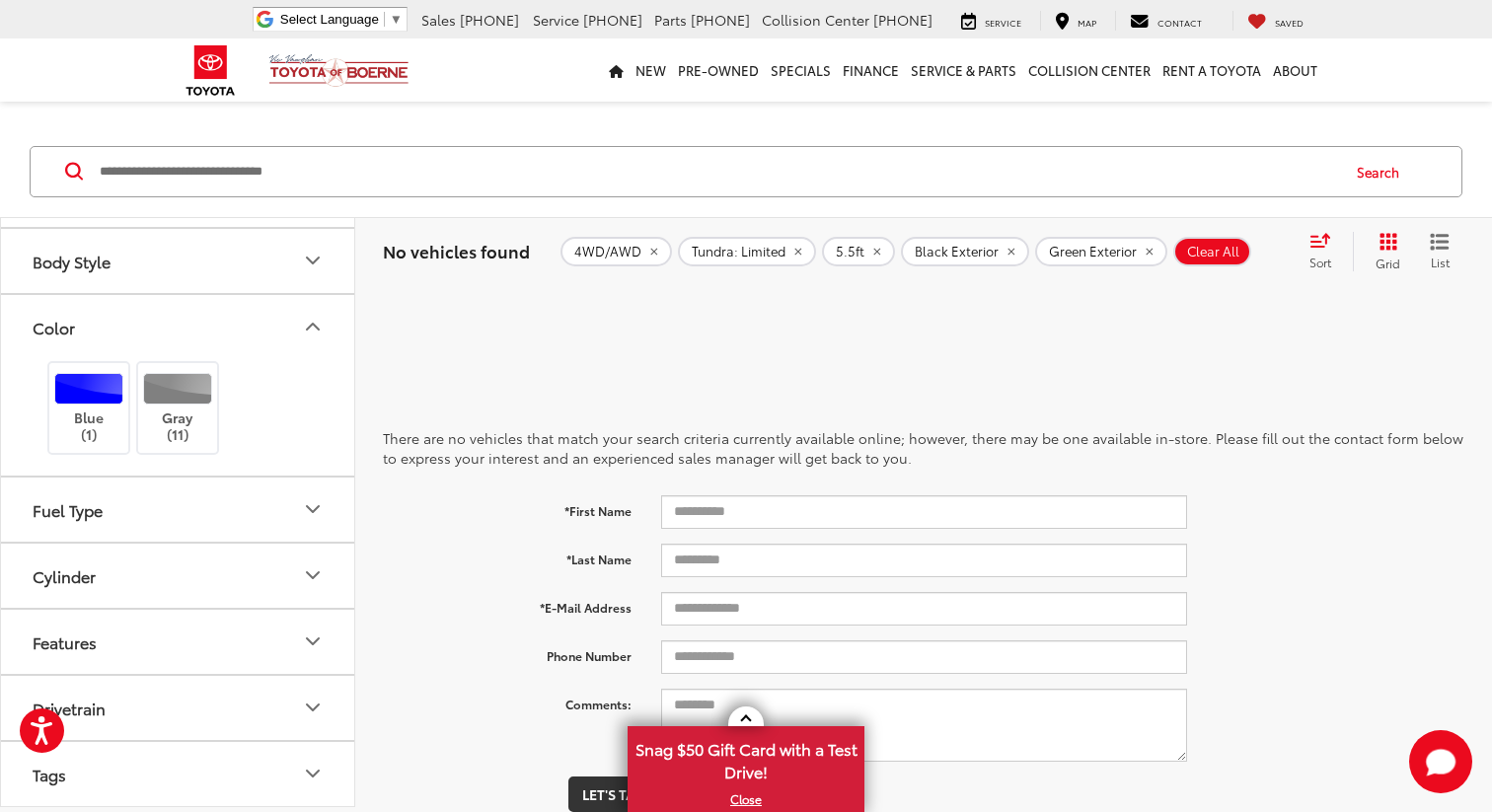 click 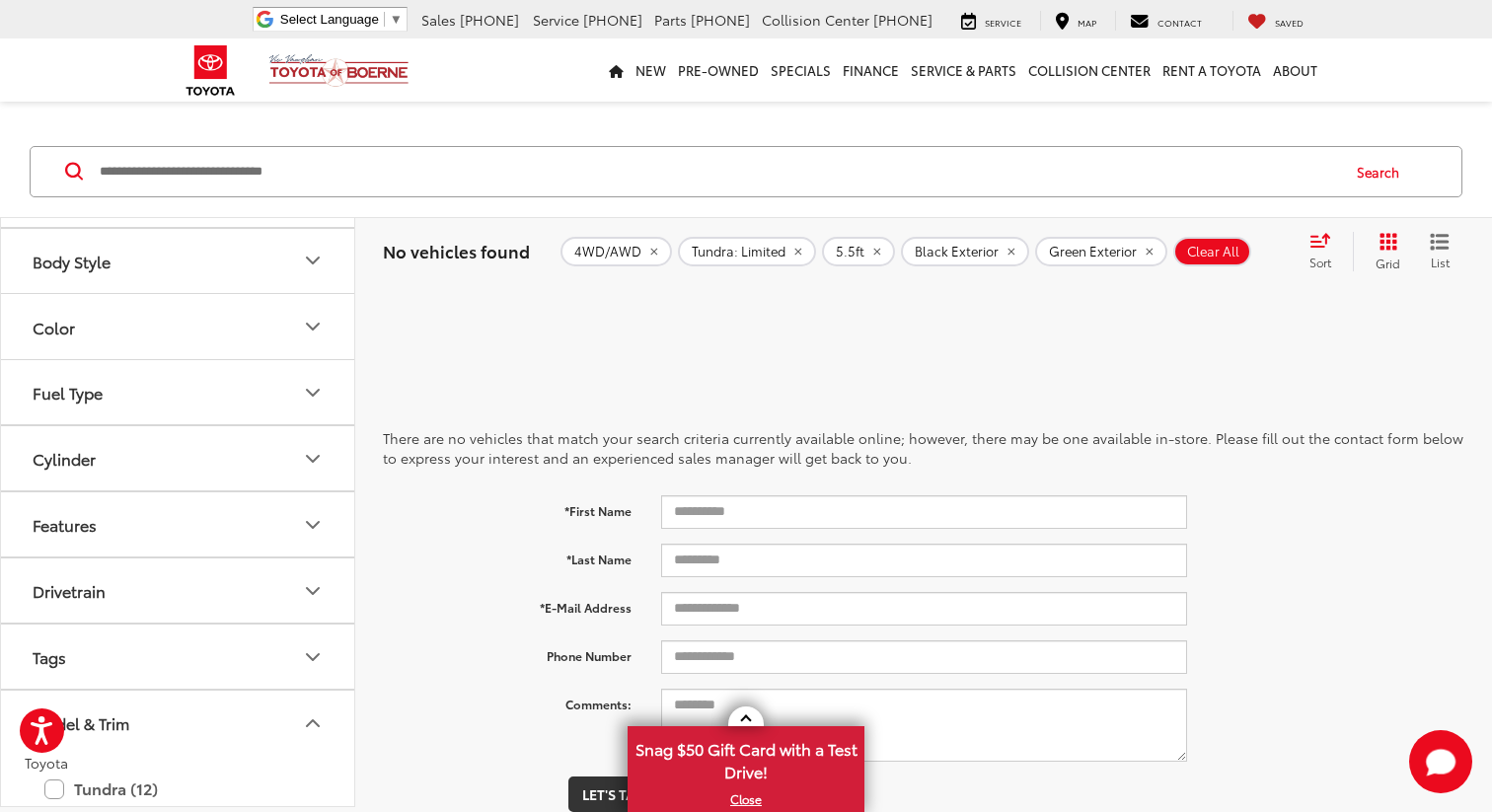 click 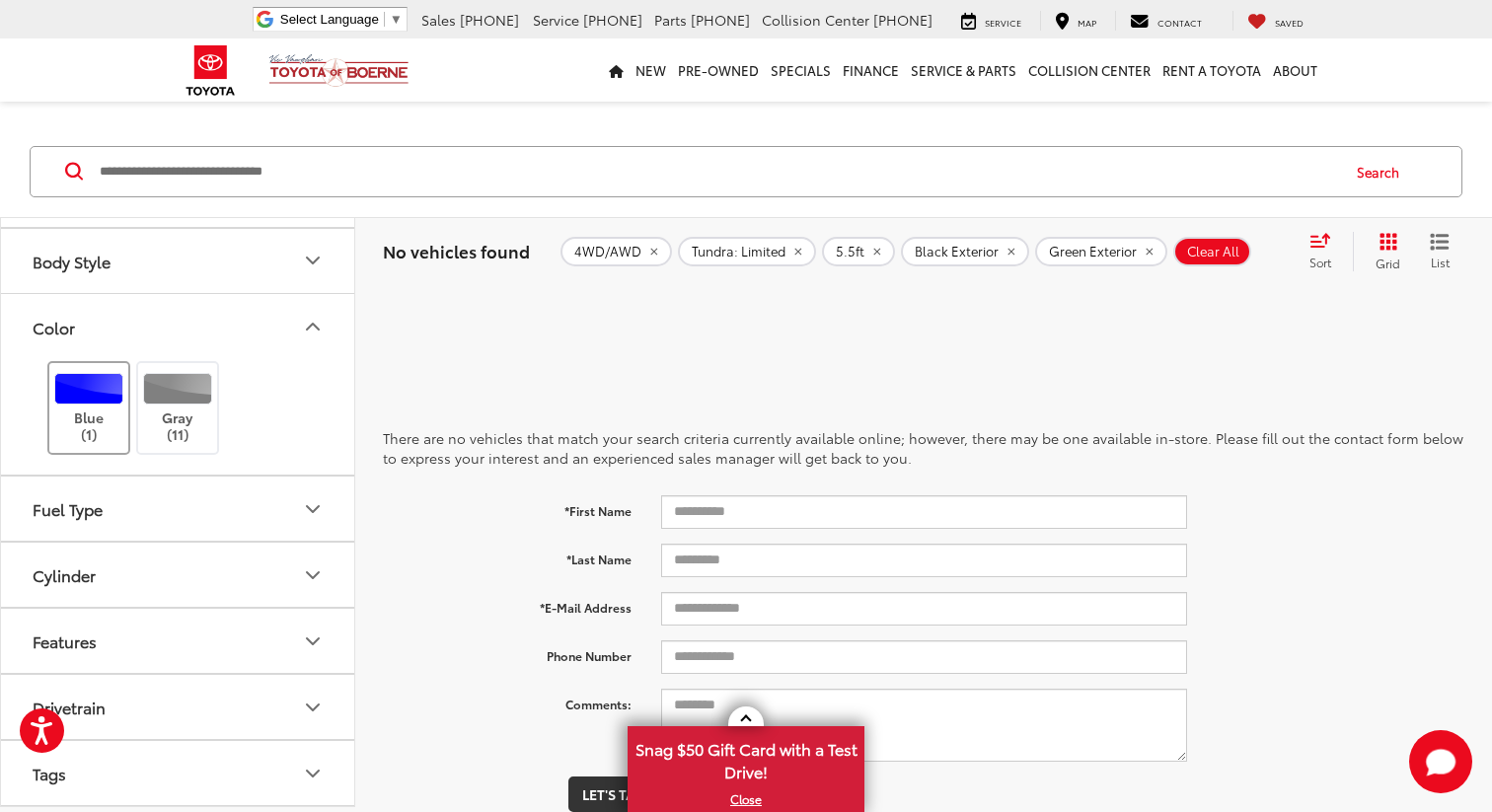 click on "Blue   (1)" at bounding box center [89, 407] 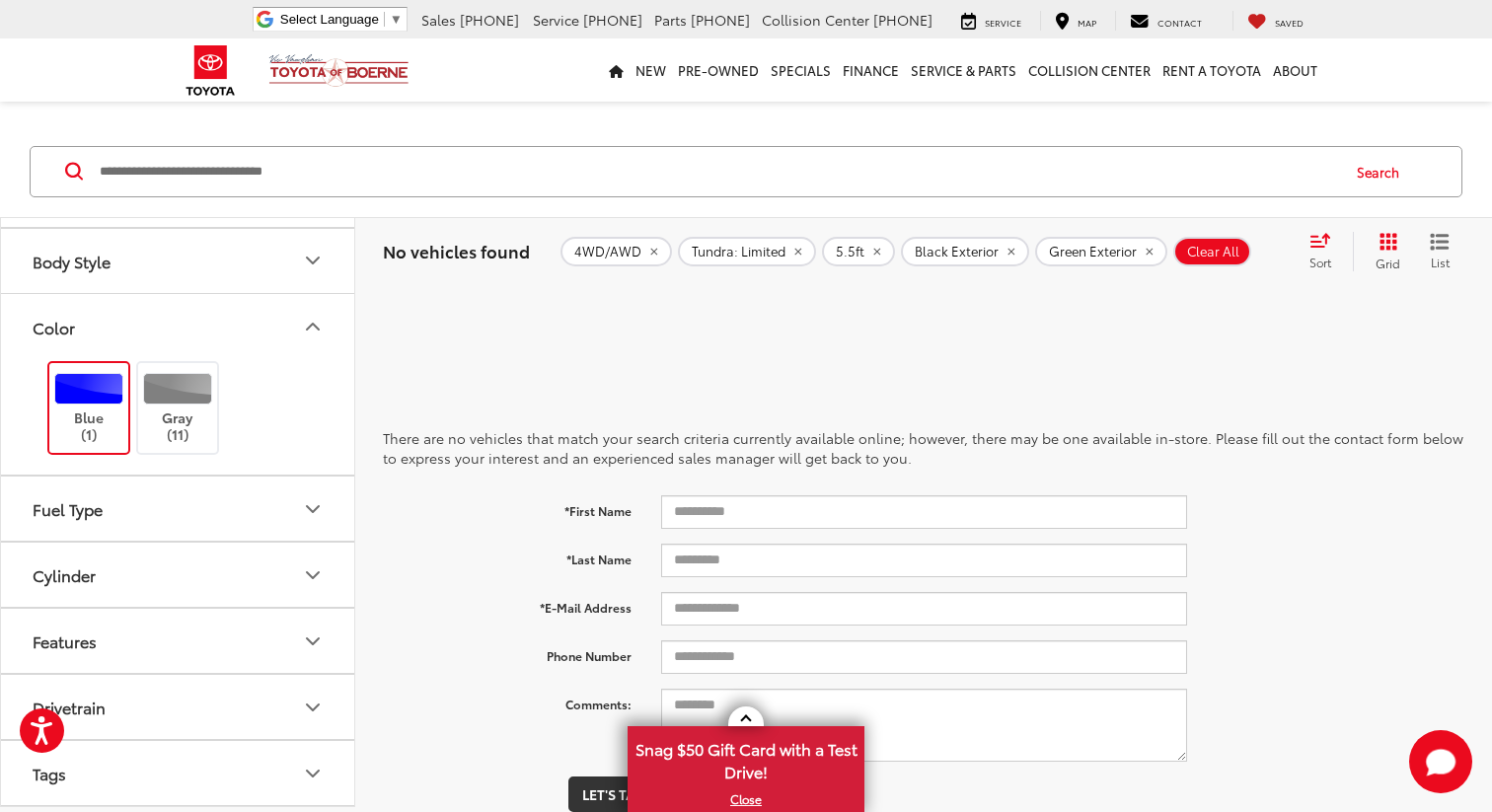 click on "Blue   (1)" at bounding box center (89, 407) 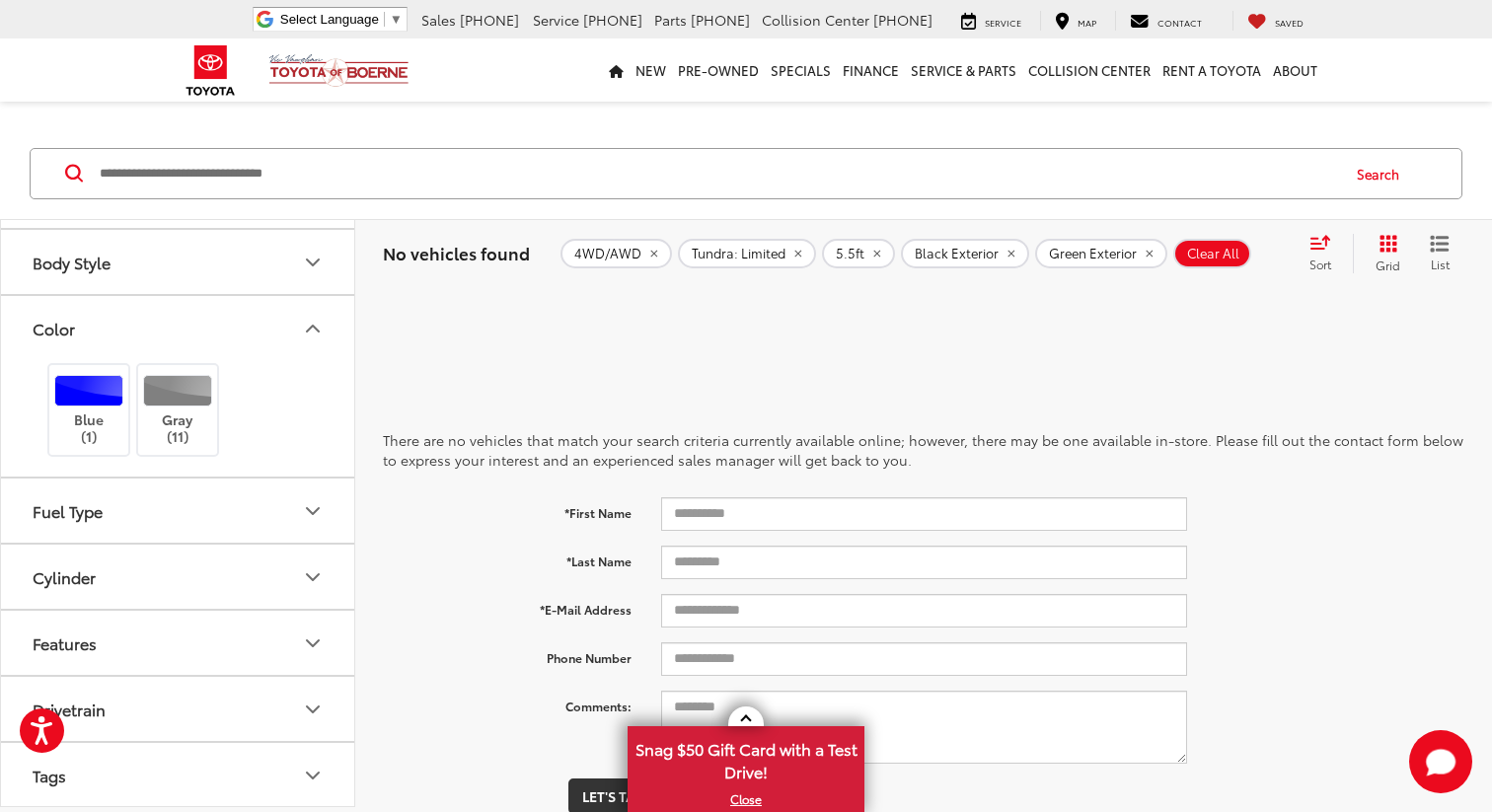 click 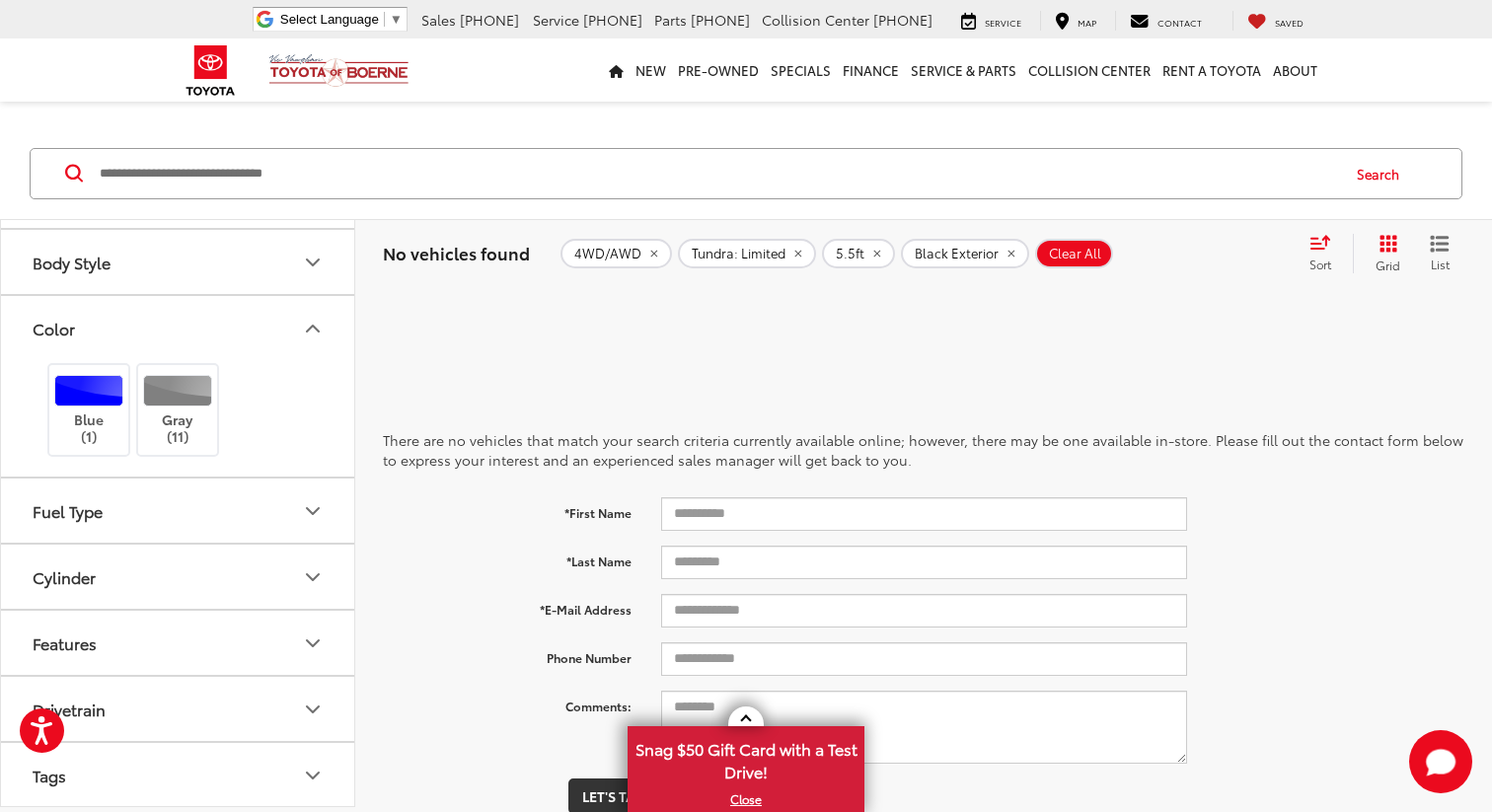click 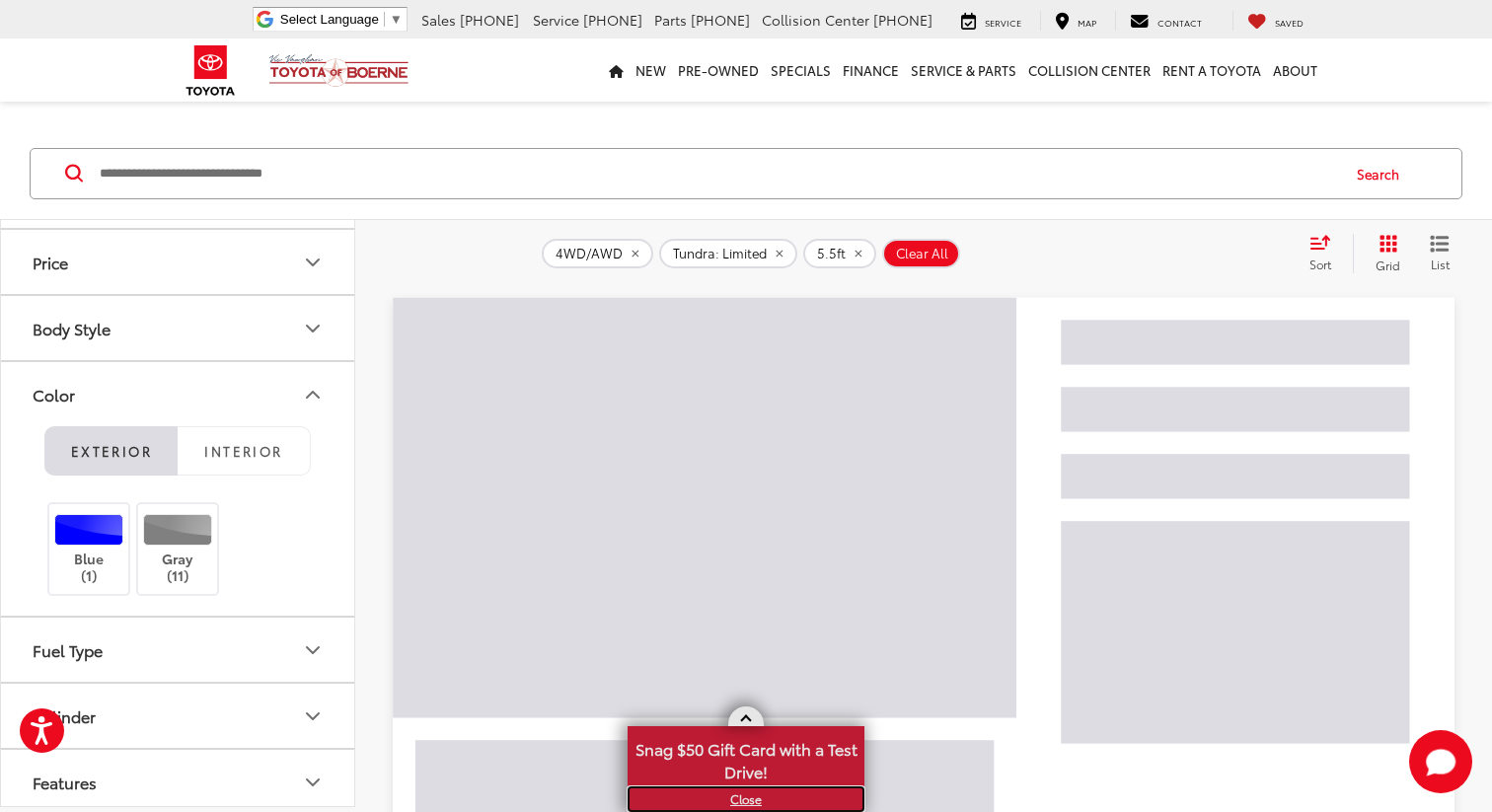 click on "X" at bounding box center [746, 799] 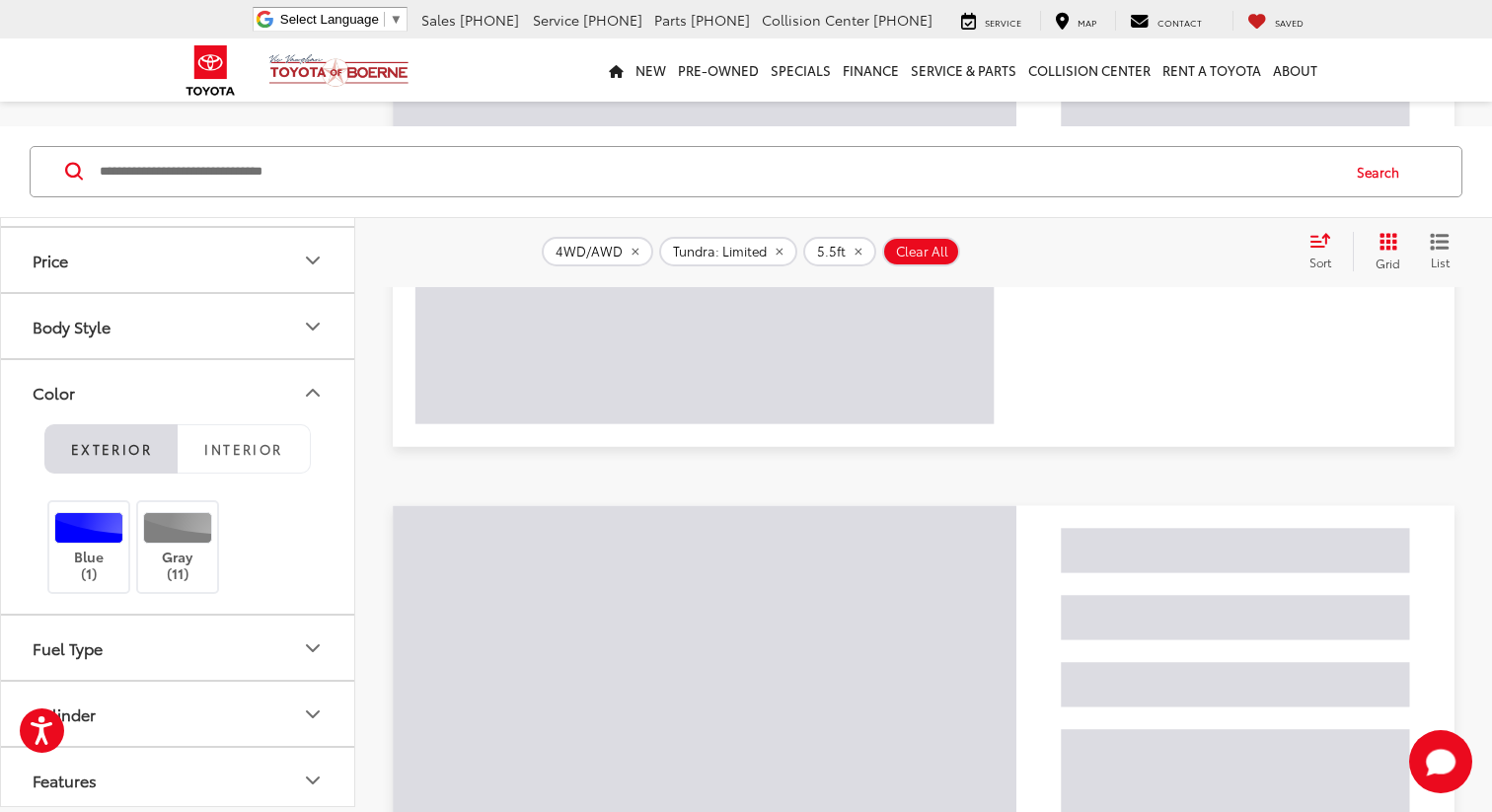 click on "Color" at bounding box center (179, 392) 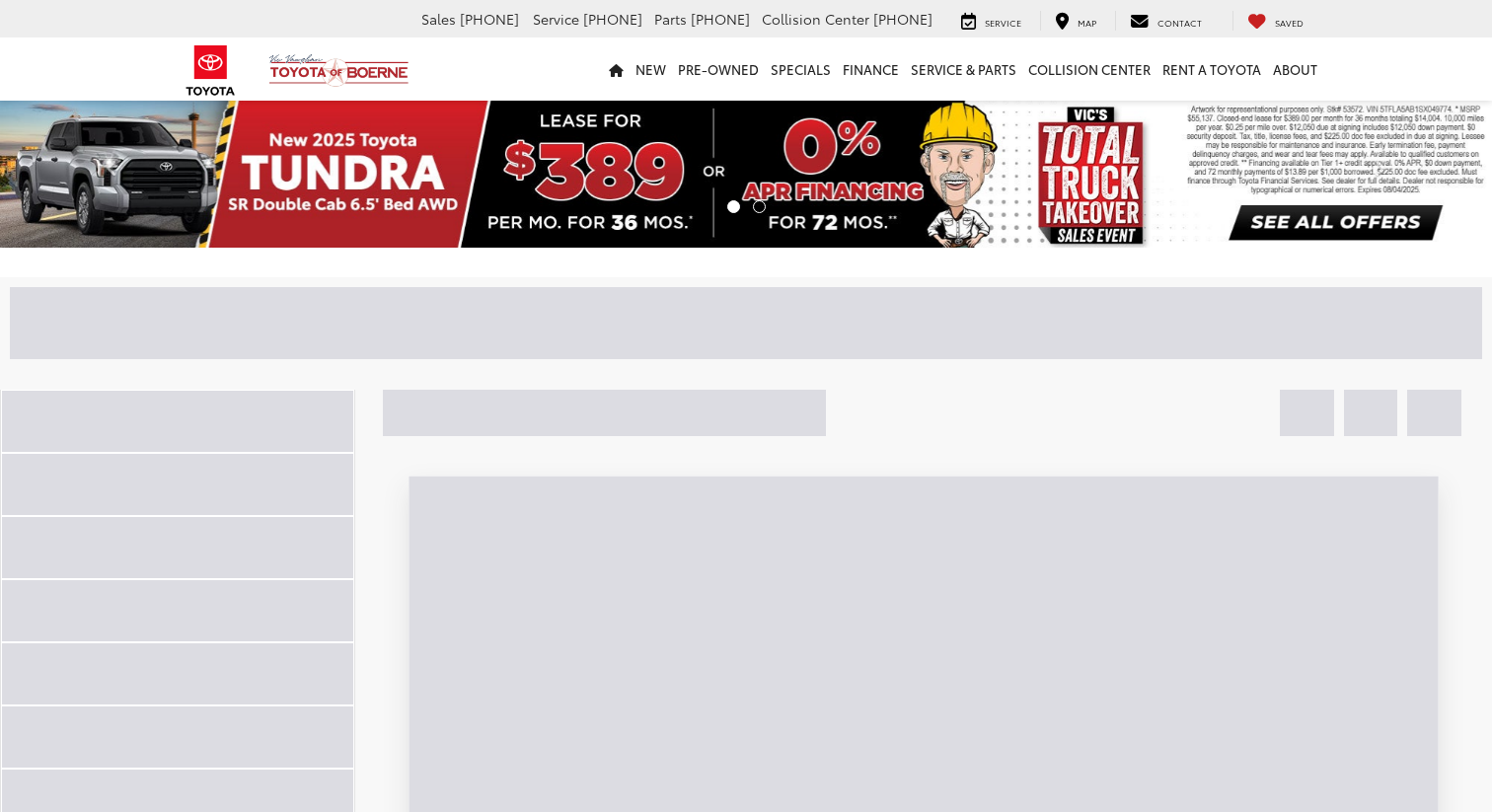 scroll, scrollTop: 0, scrollLeft: 0, axis: both 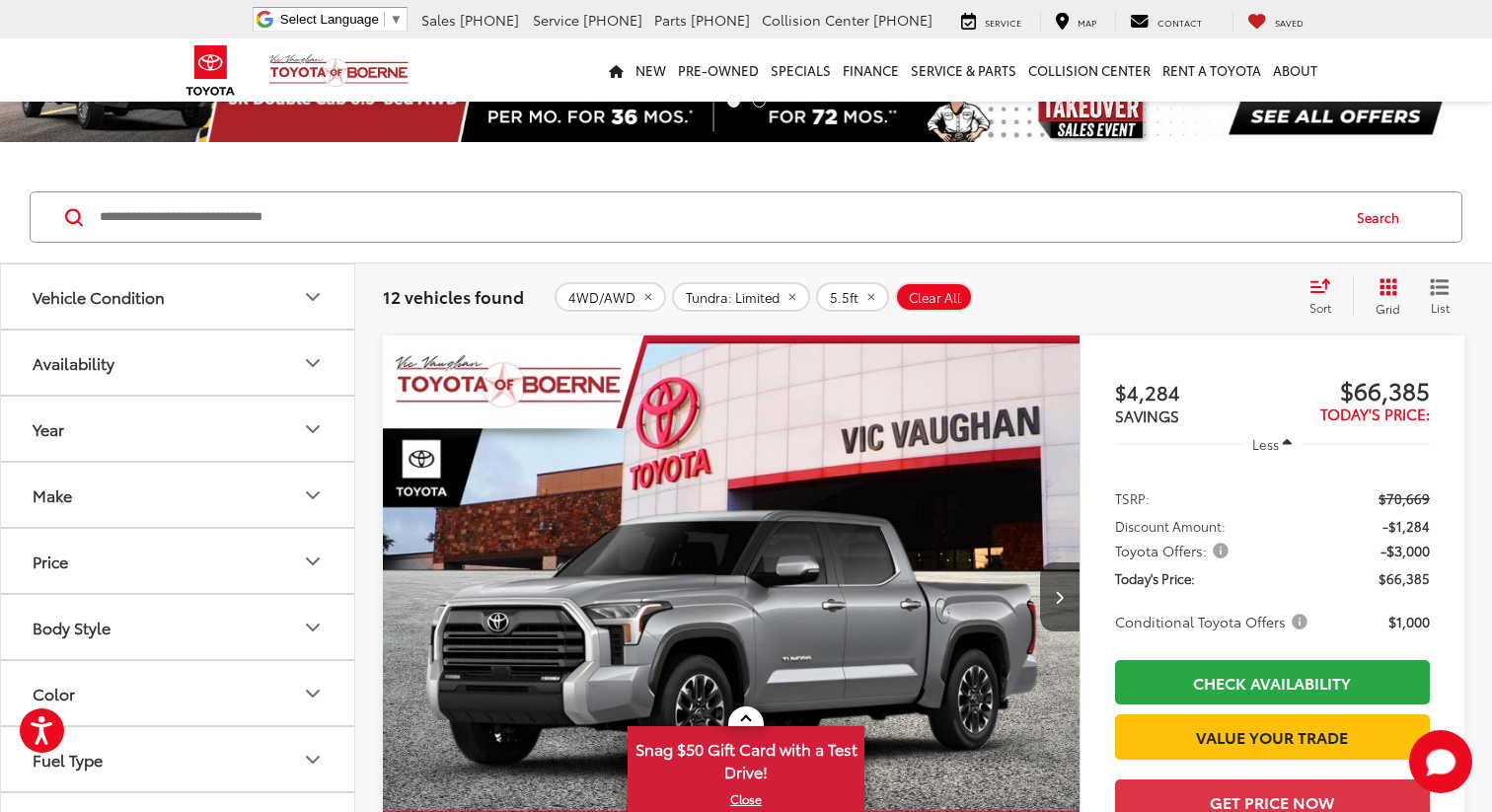 click 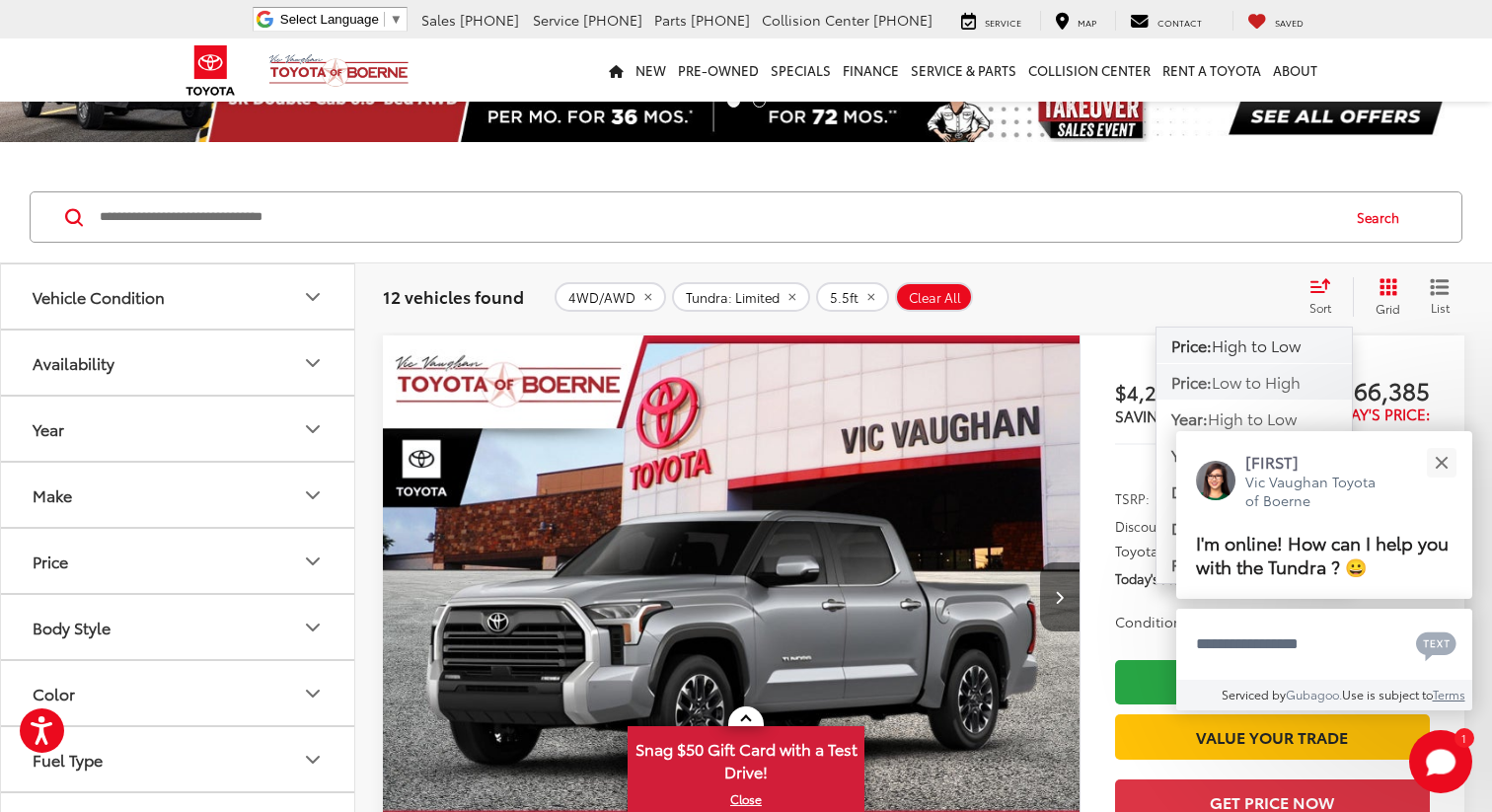 click on "Low to High" at bounding box center (1256, 381) 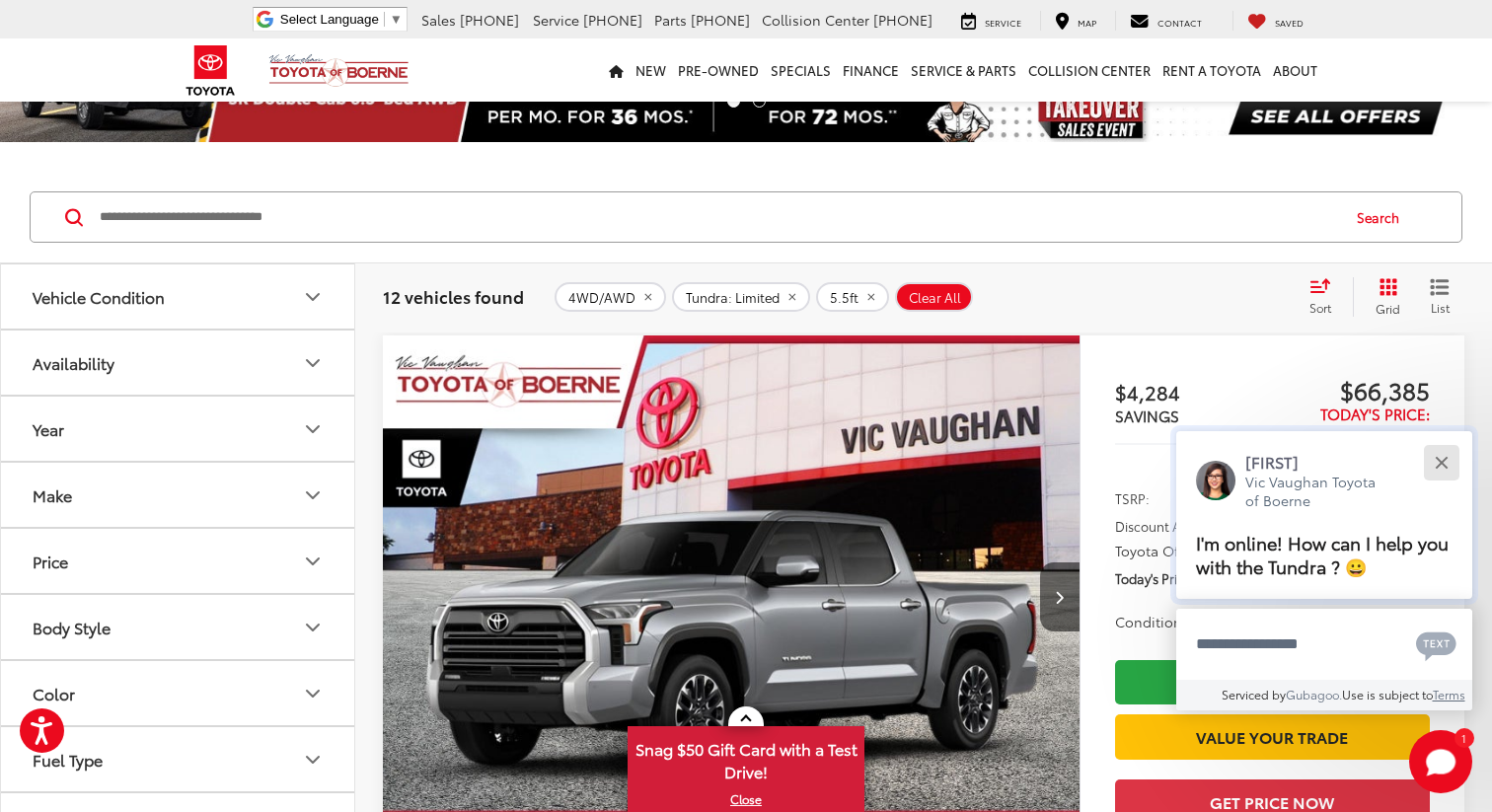 click at bounding box center [1441, 462] 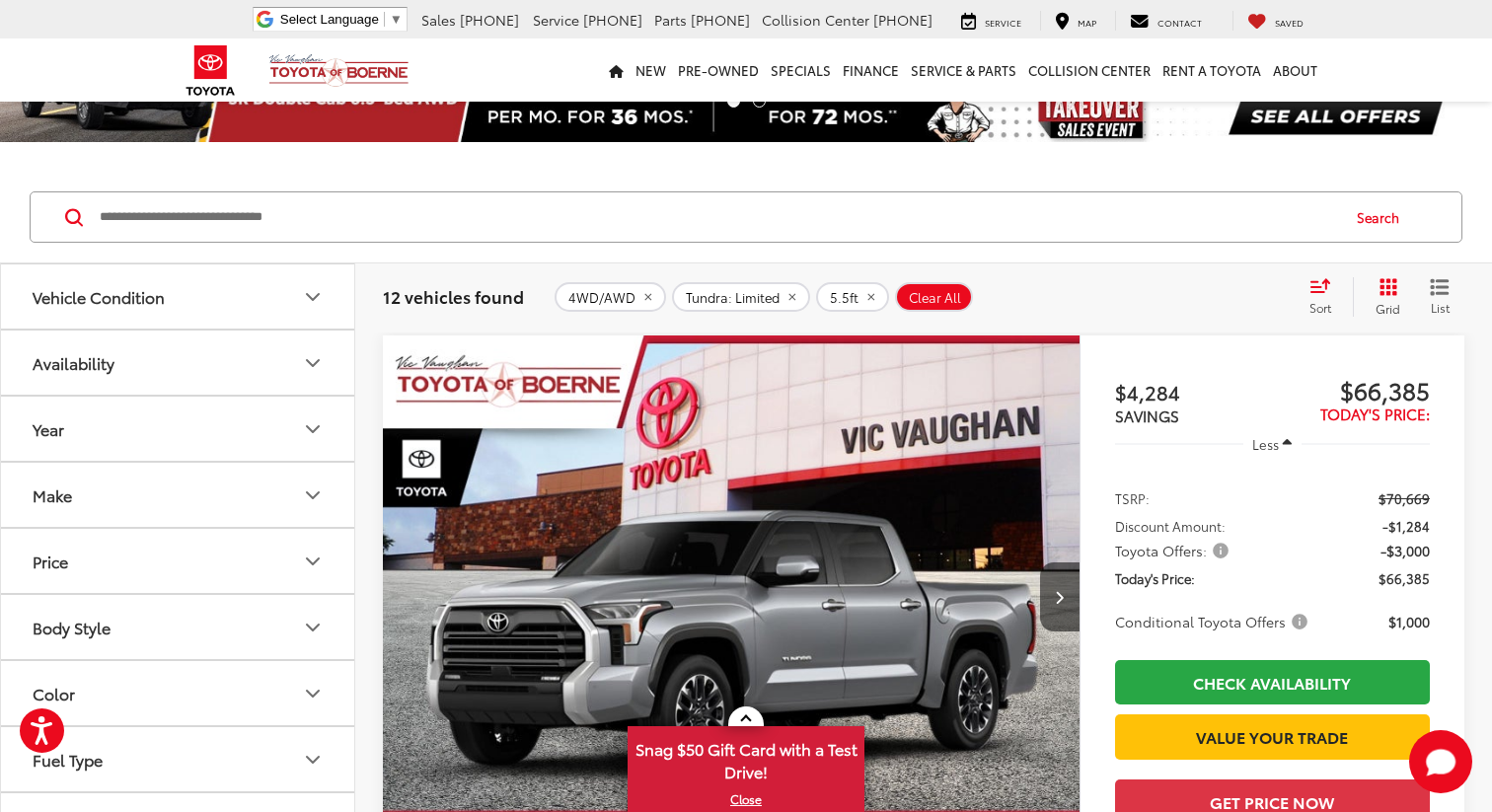 click 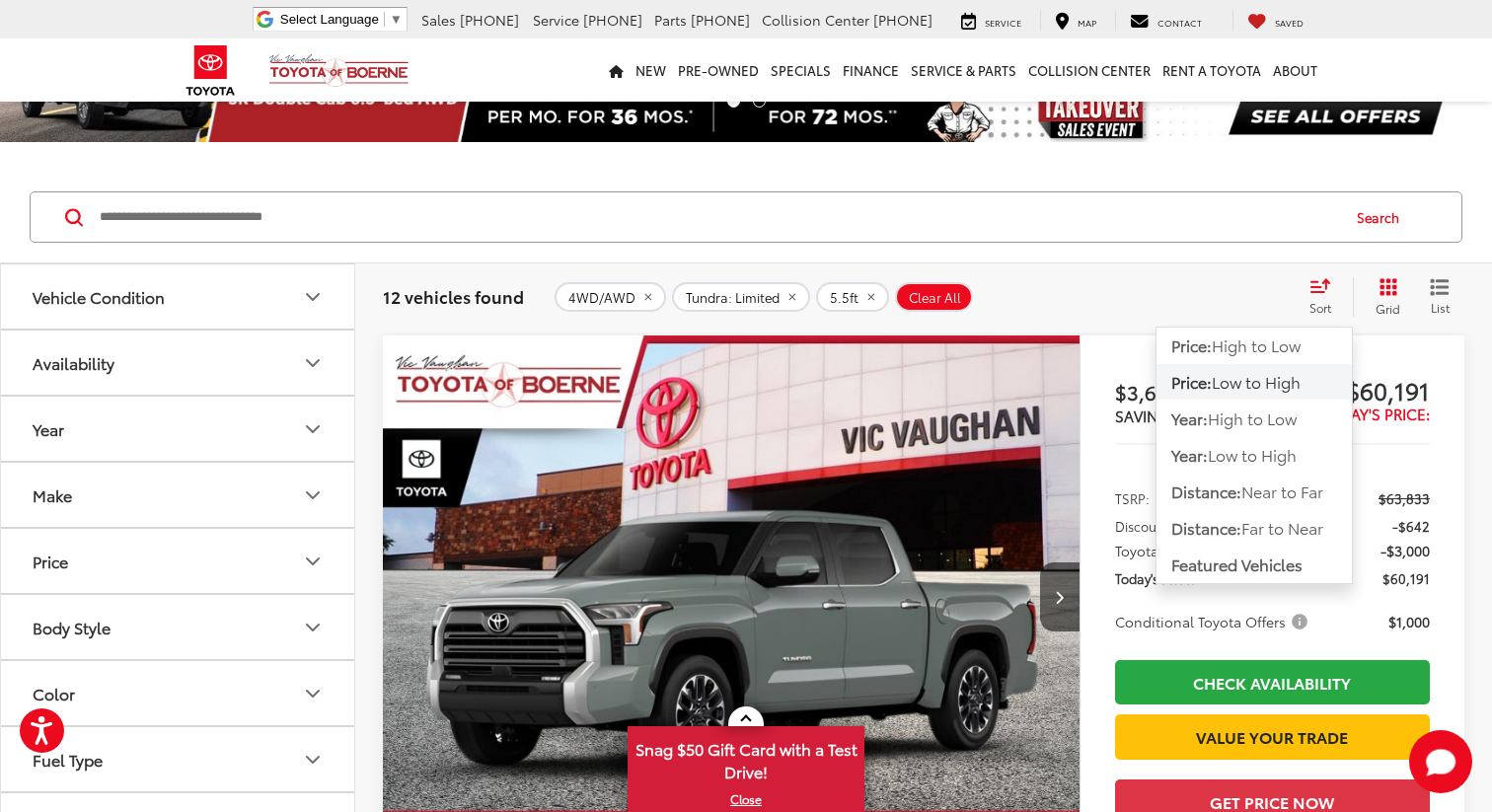click on "Sort" at bounding box center [1326, 297] 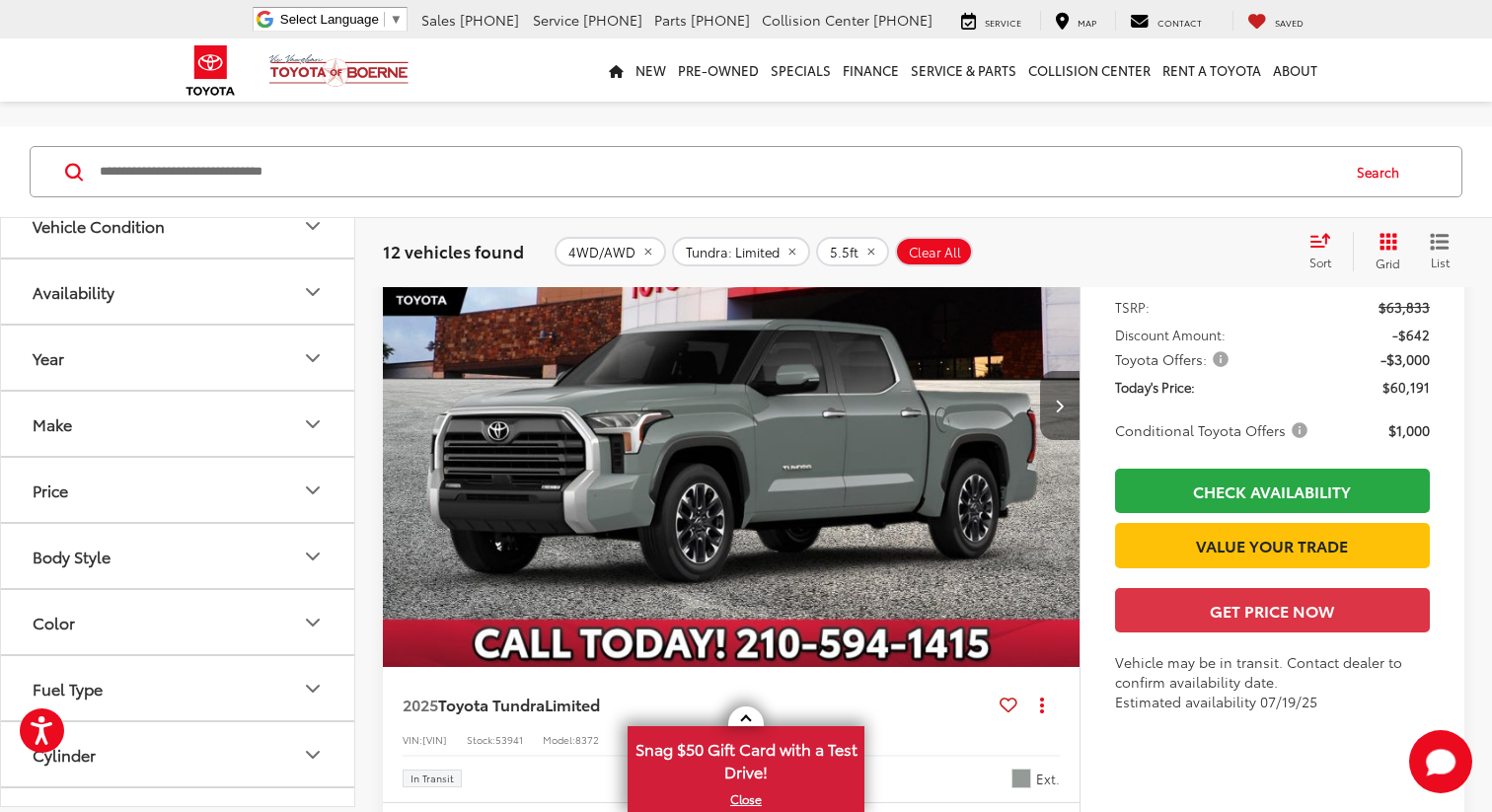 scroll, scrollTop: 293, scrollLeft: 0, axis: vertical 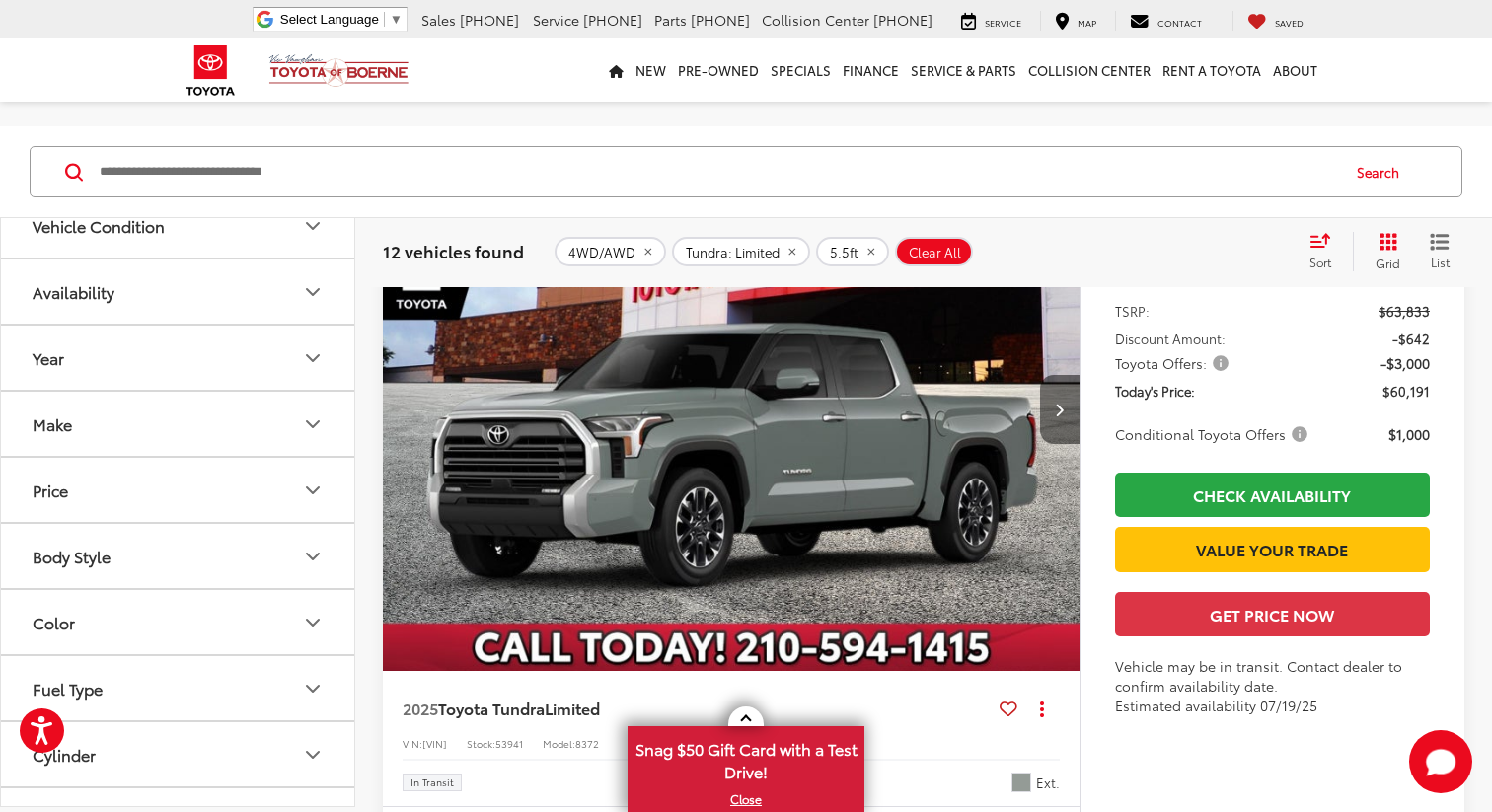 click at bounding box center (1060, 409) 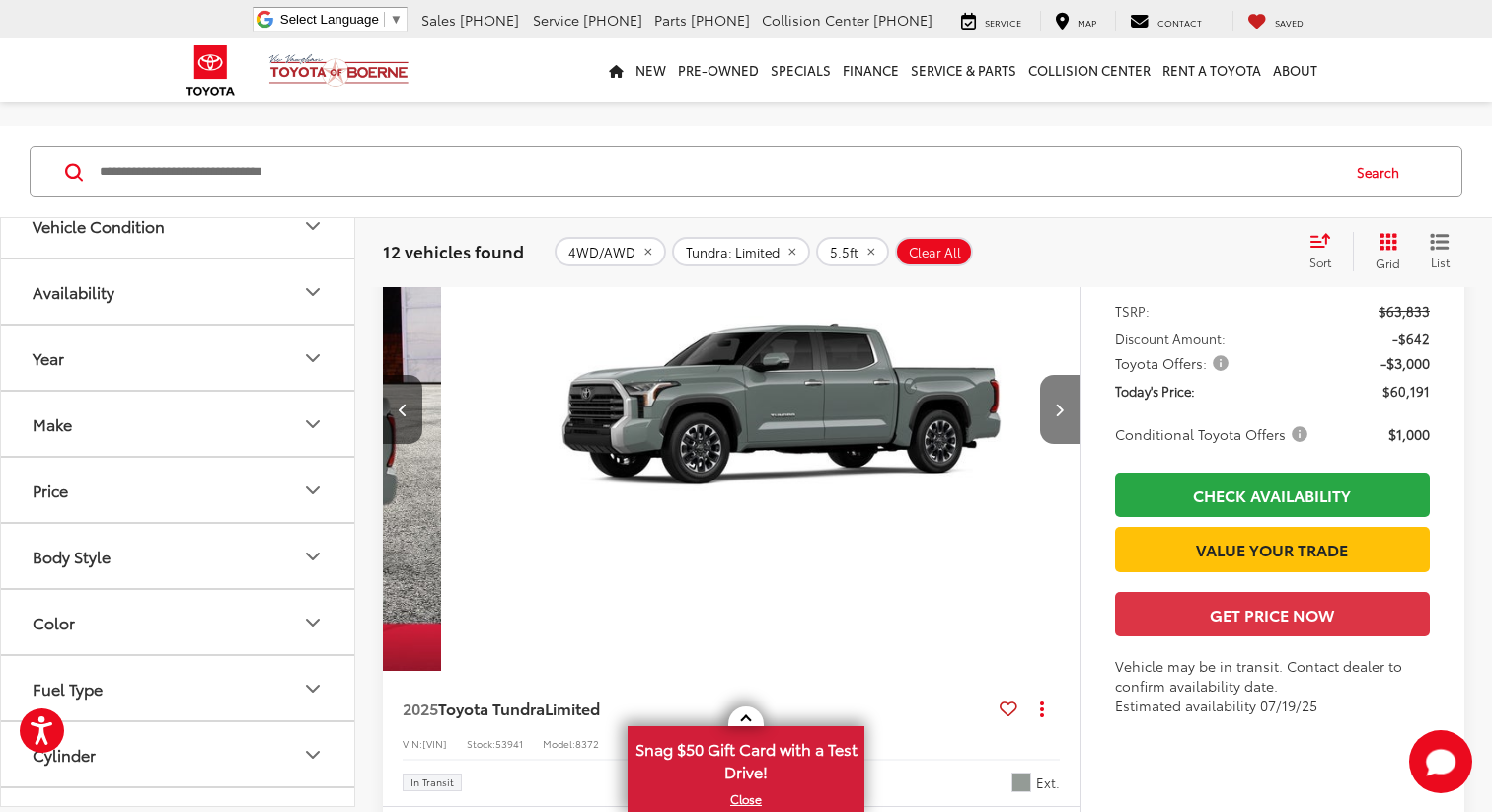 scroll, scrollTop: 0, scrollLeft: 700, axis: horizontal 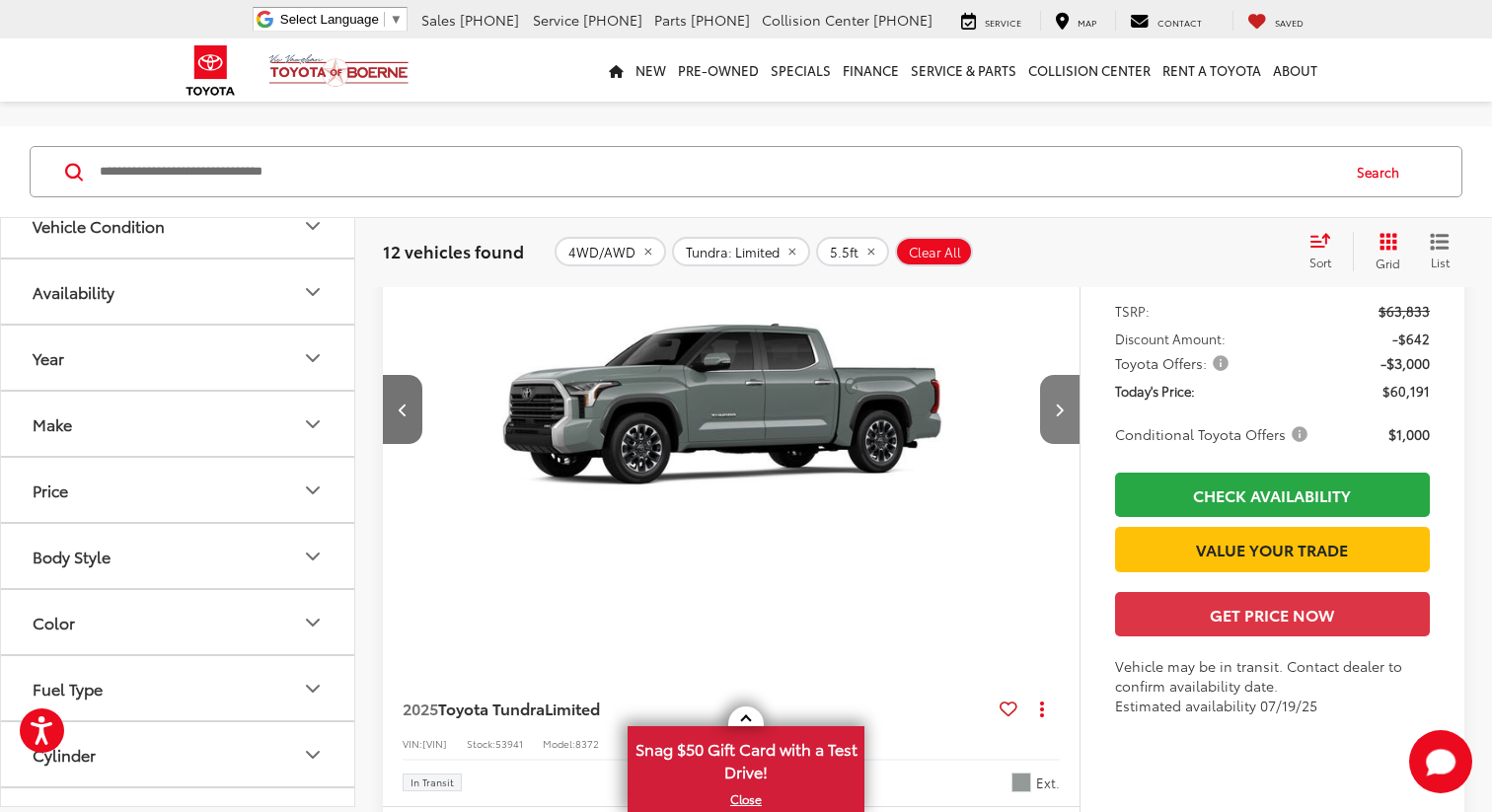 click at bounding box center (1060, 409) 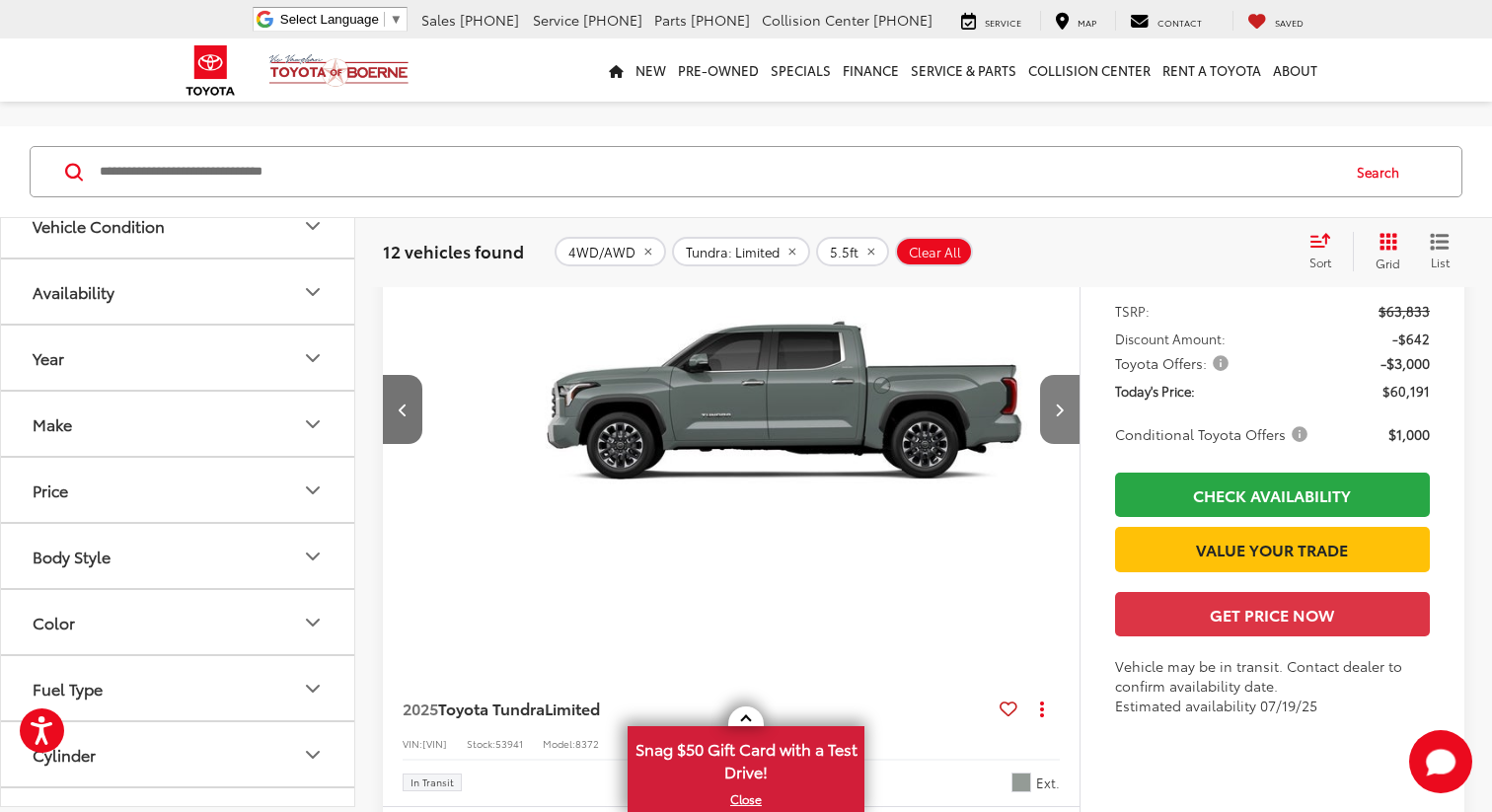 scroll, scrollTop: 0, scrollLeft: 1399, axis: horizontal 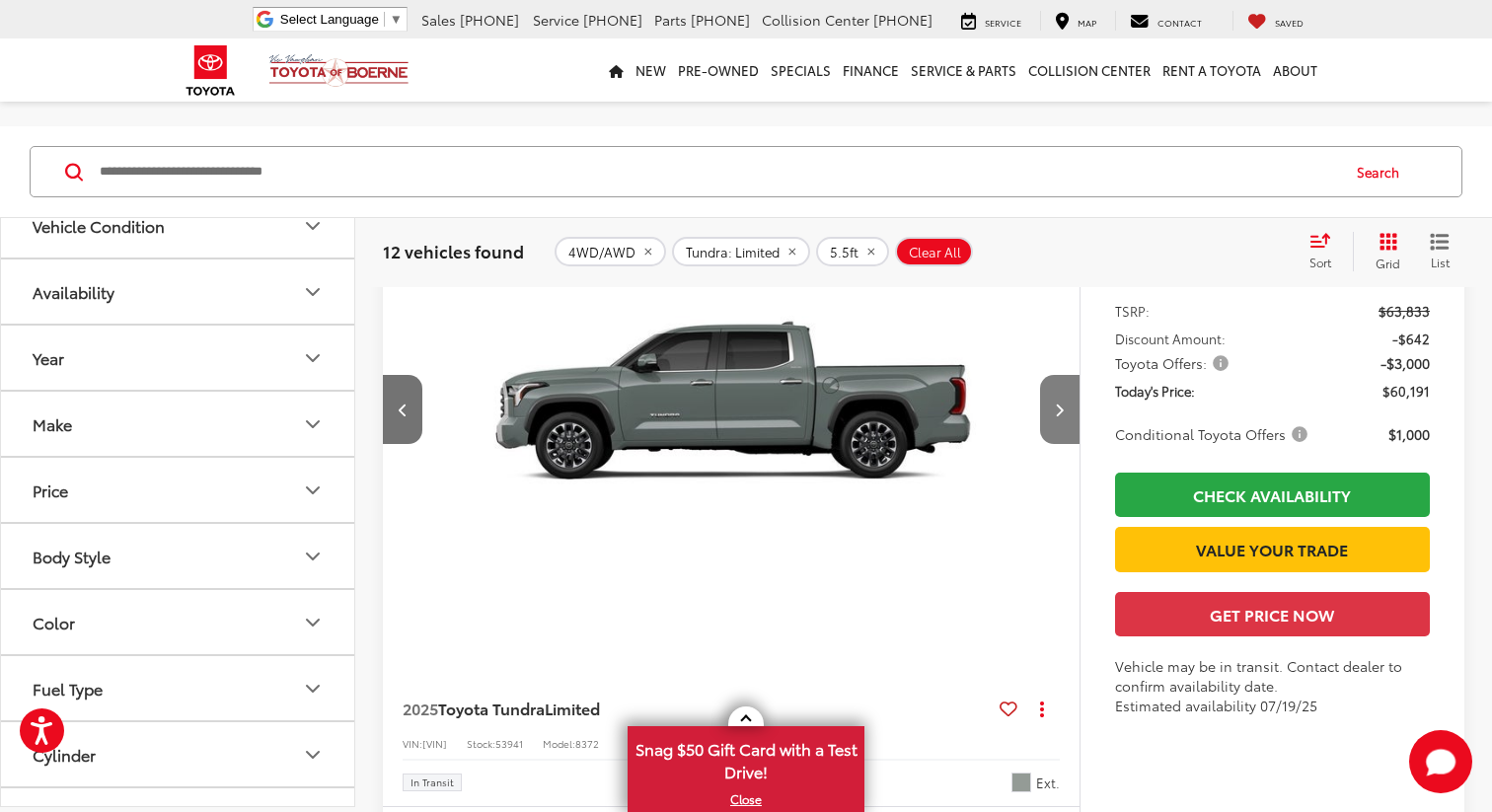 click at bounding box center [1060, 409] 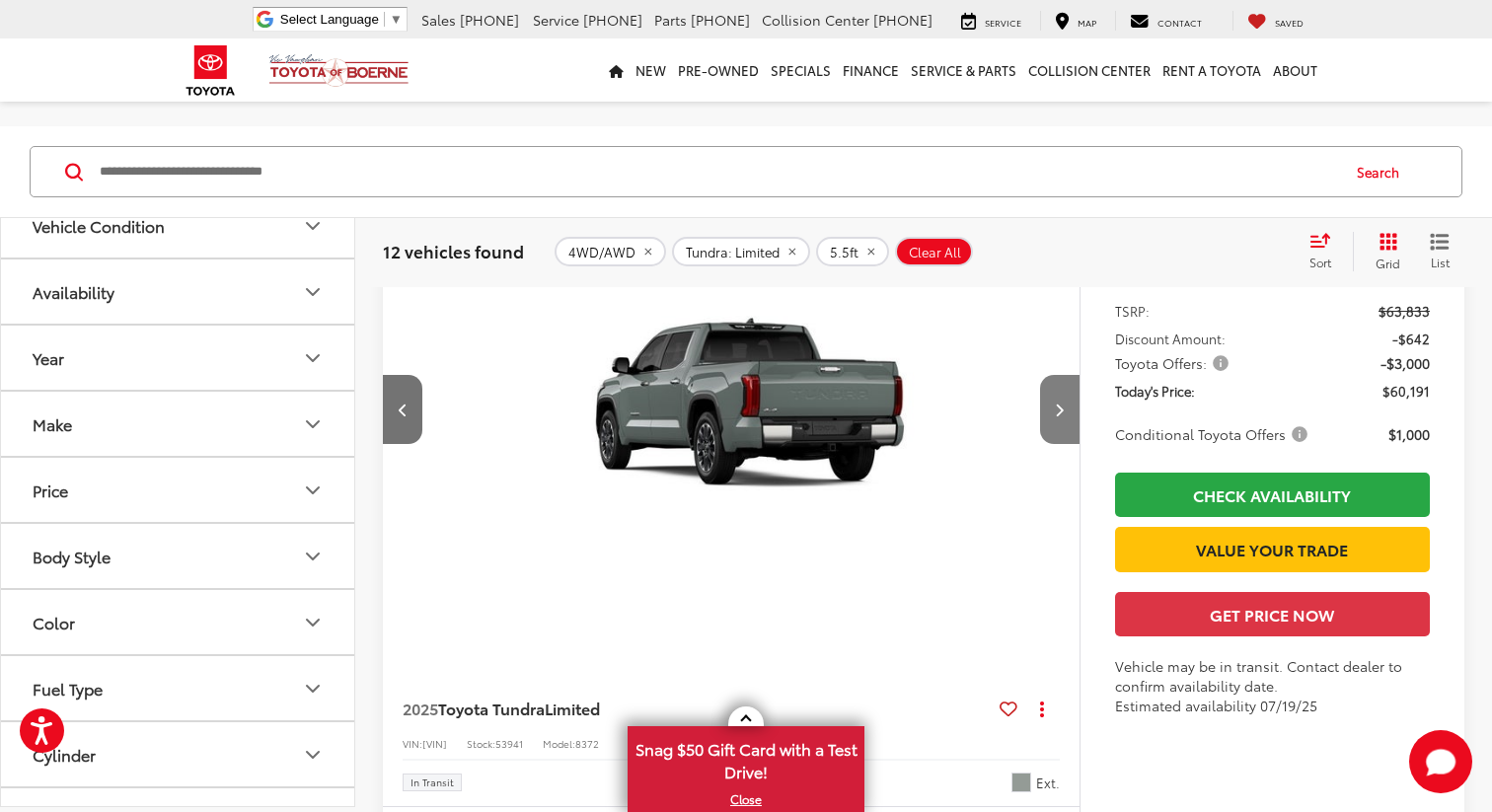 click at bounding box center [1060, 409] 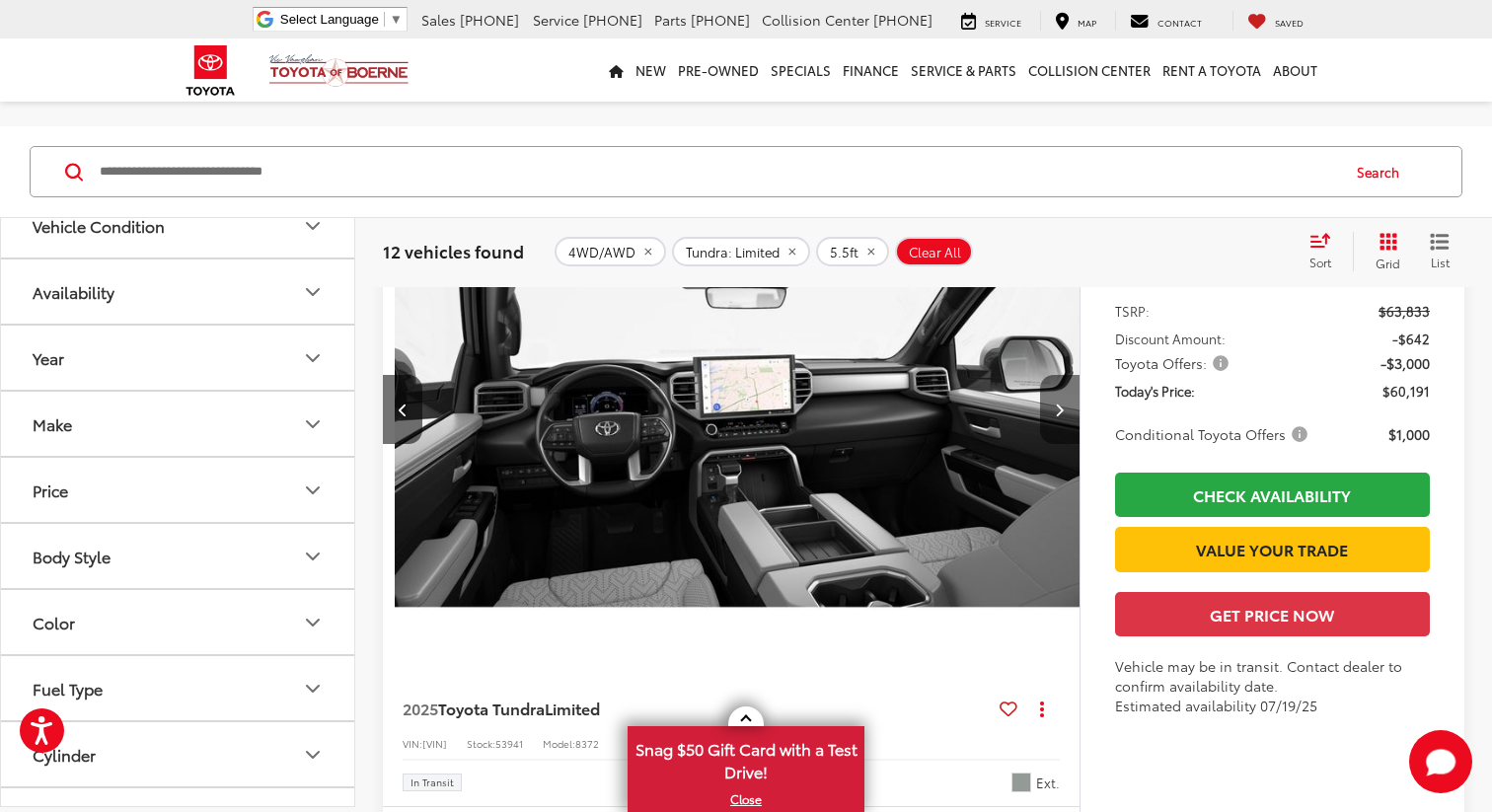 scroll, scrollTop: 0, scrollLeft: 2798, axis: horizontal 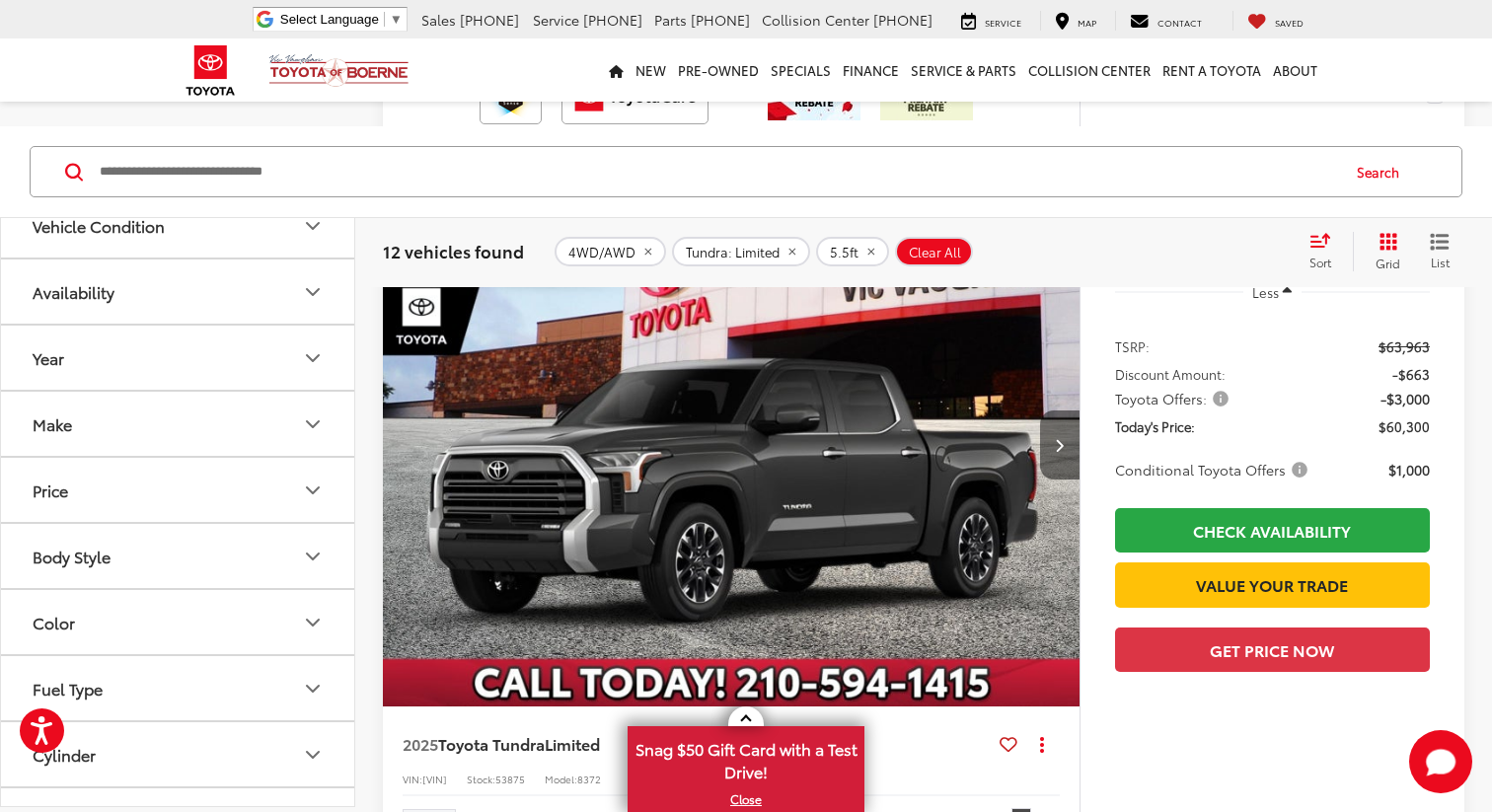 click at bounding box center (1060, 445) 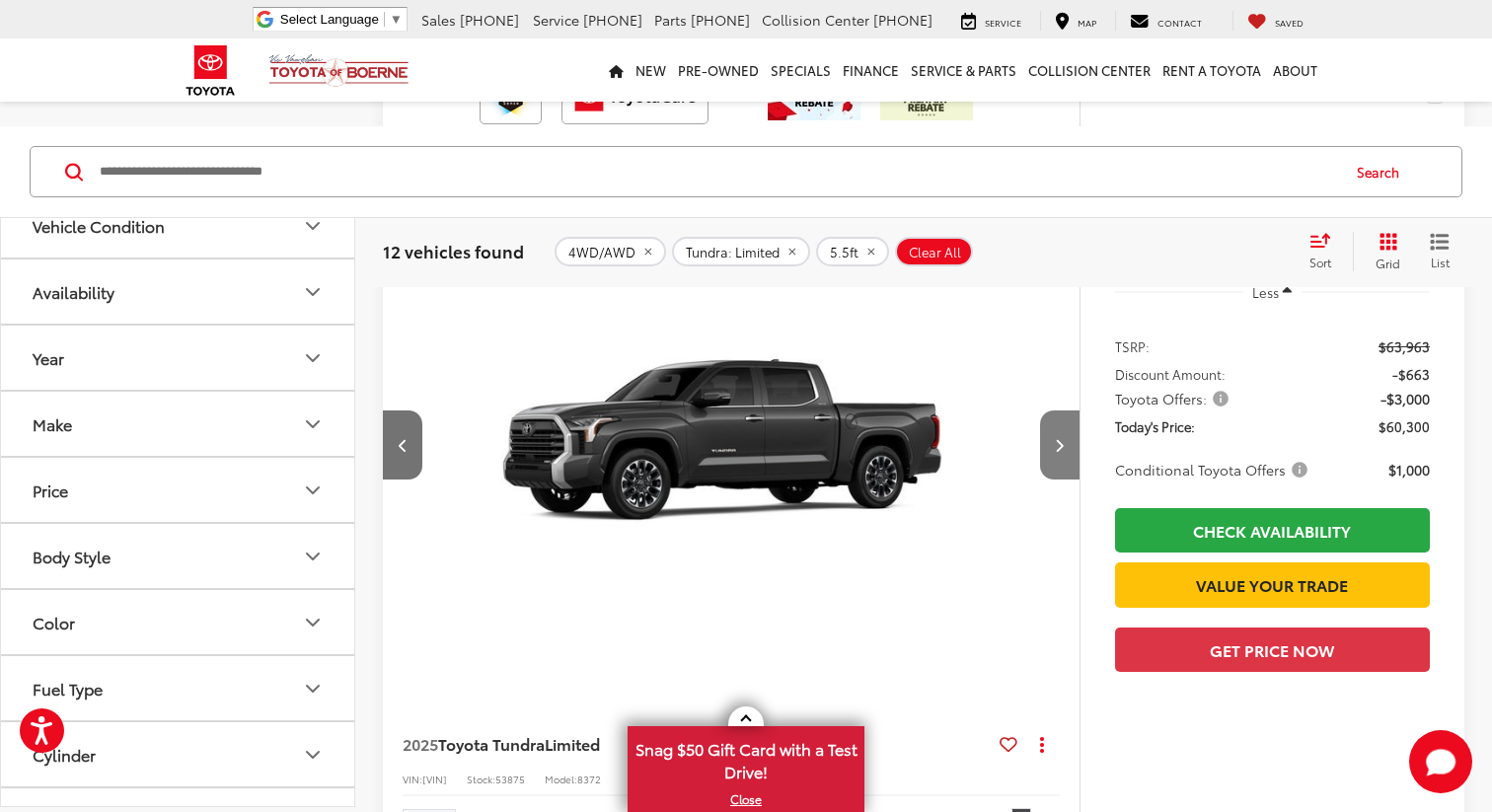 click at bounding box center [1060, 445] 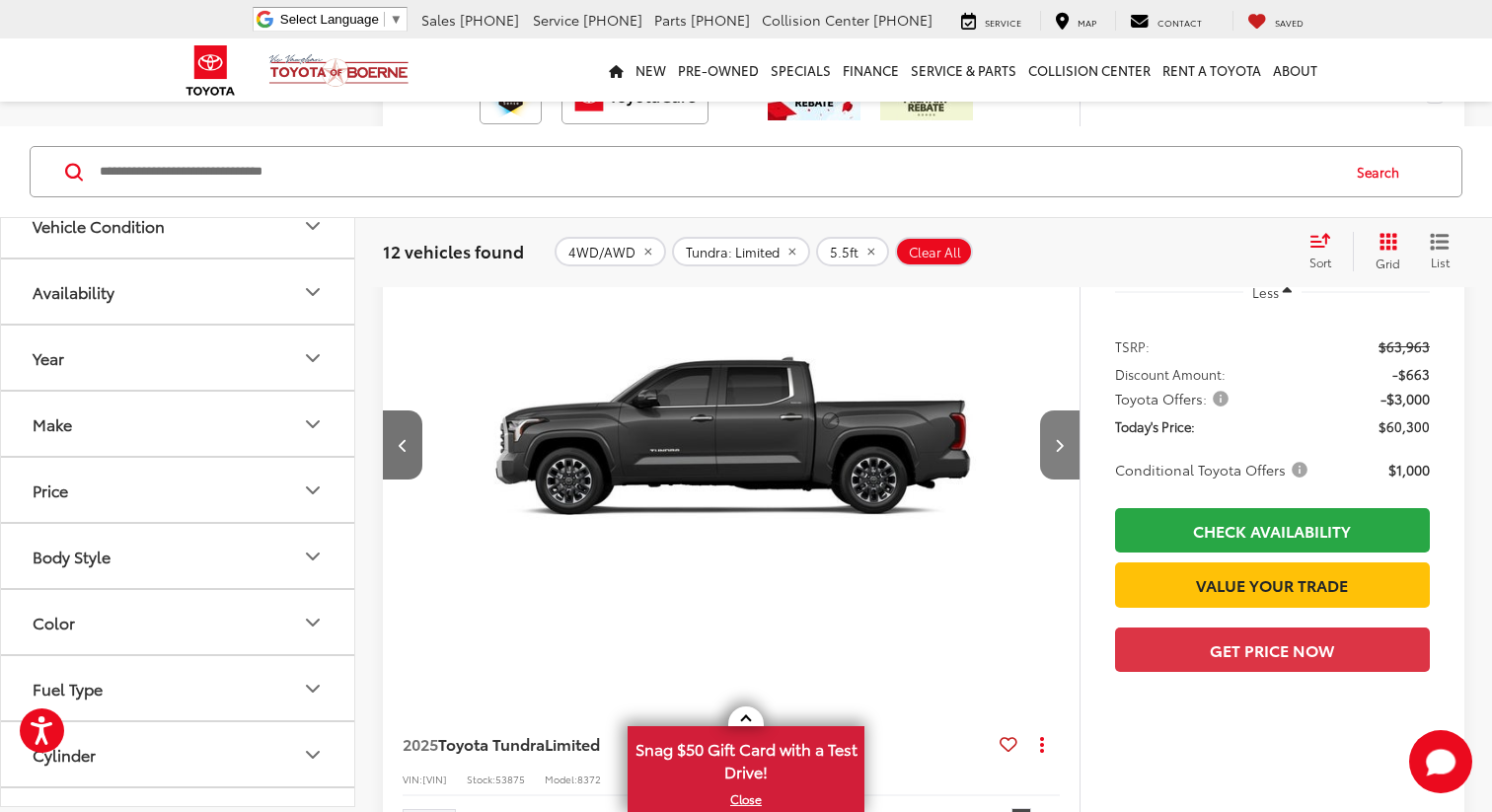 click at bounding box center [1060, 445] 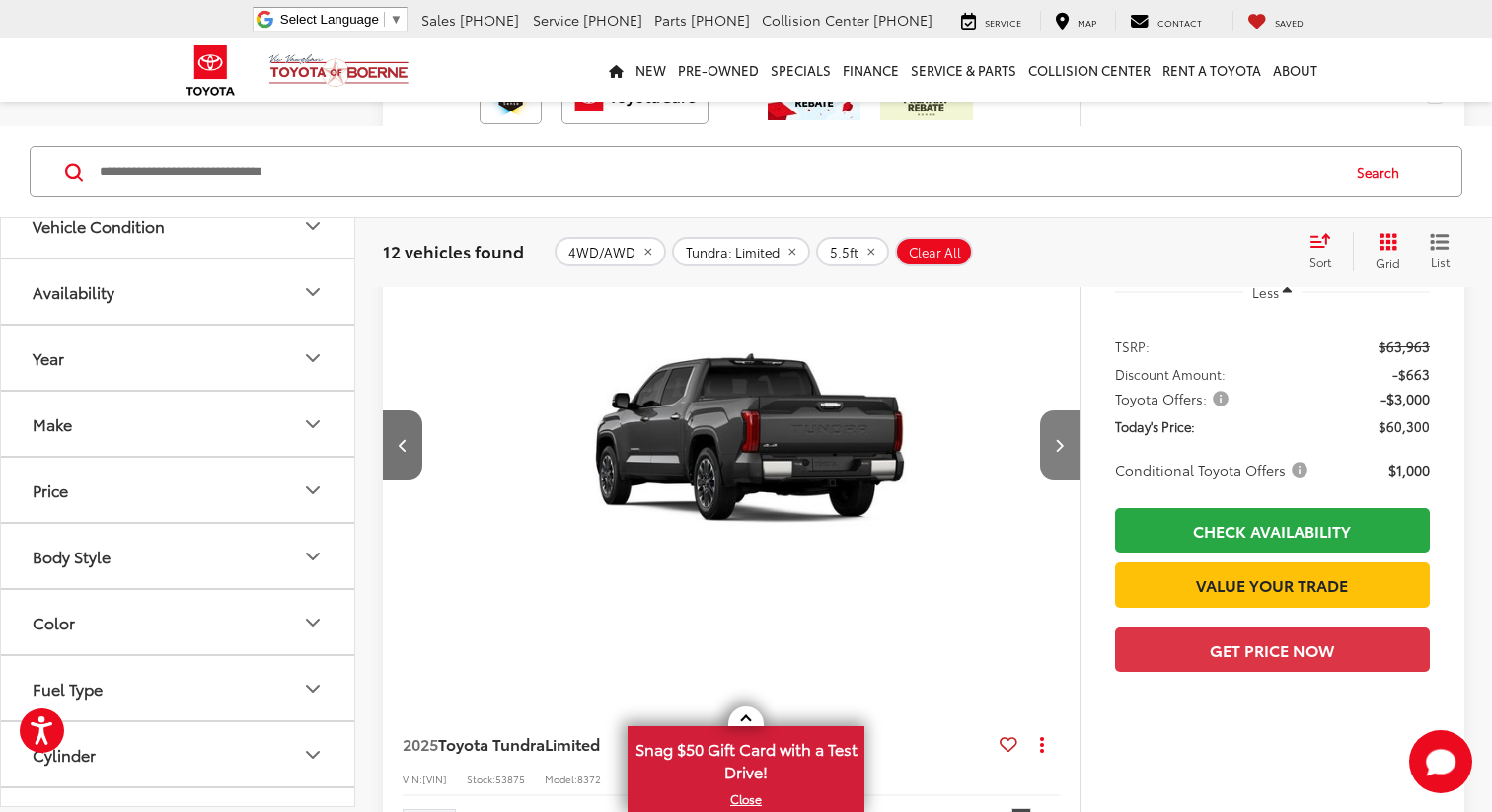 click at bounding box center (1060, 445) 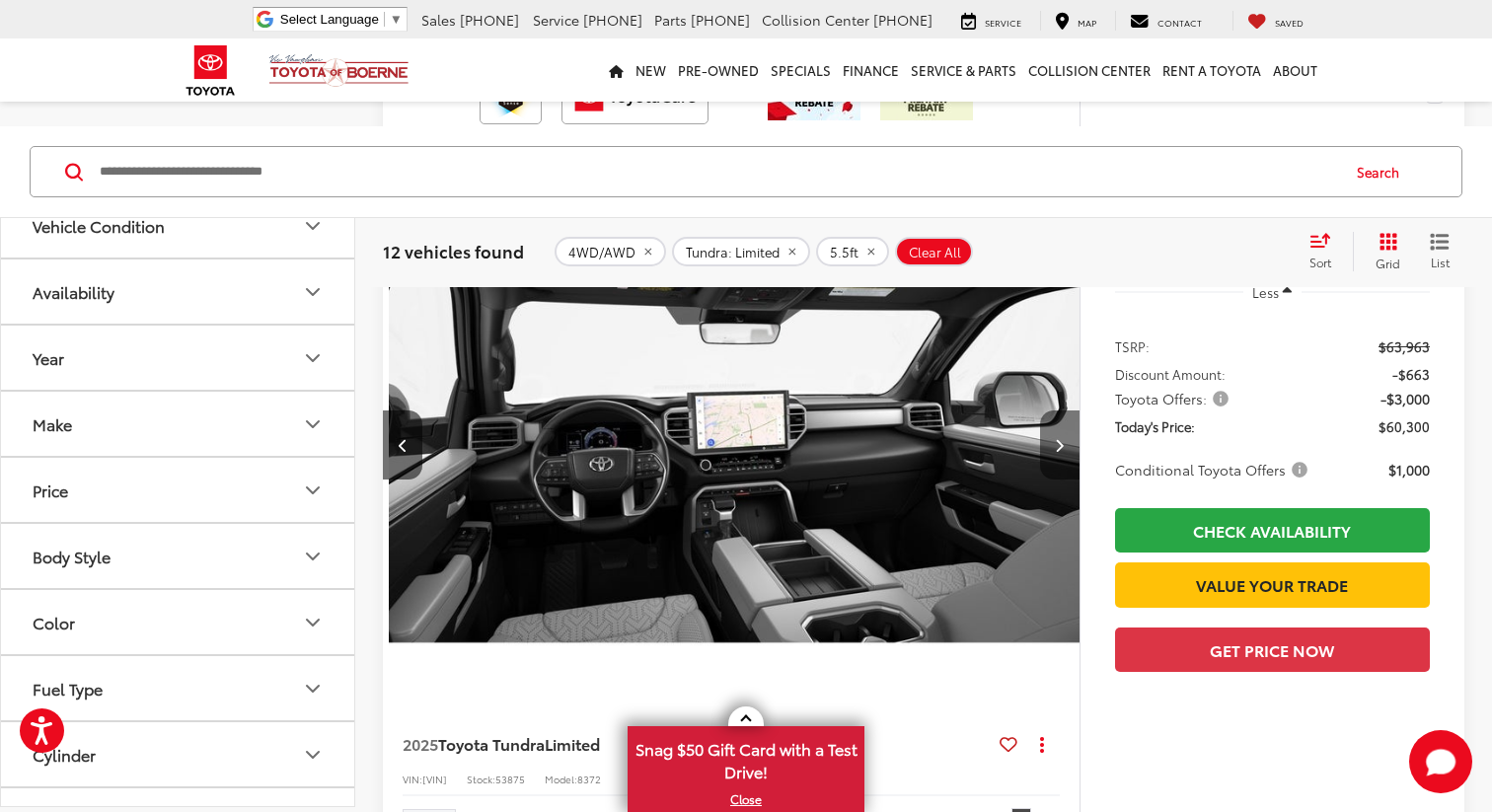 scroll, scrollTop: 0, scrollLeft: 2798, axis: horizontal 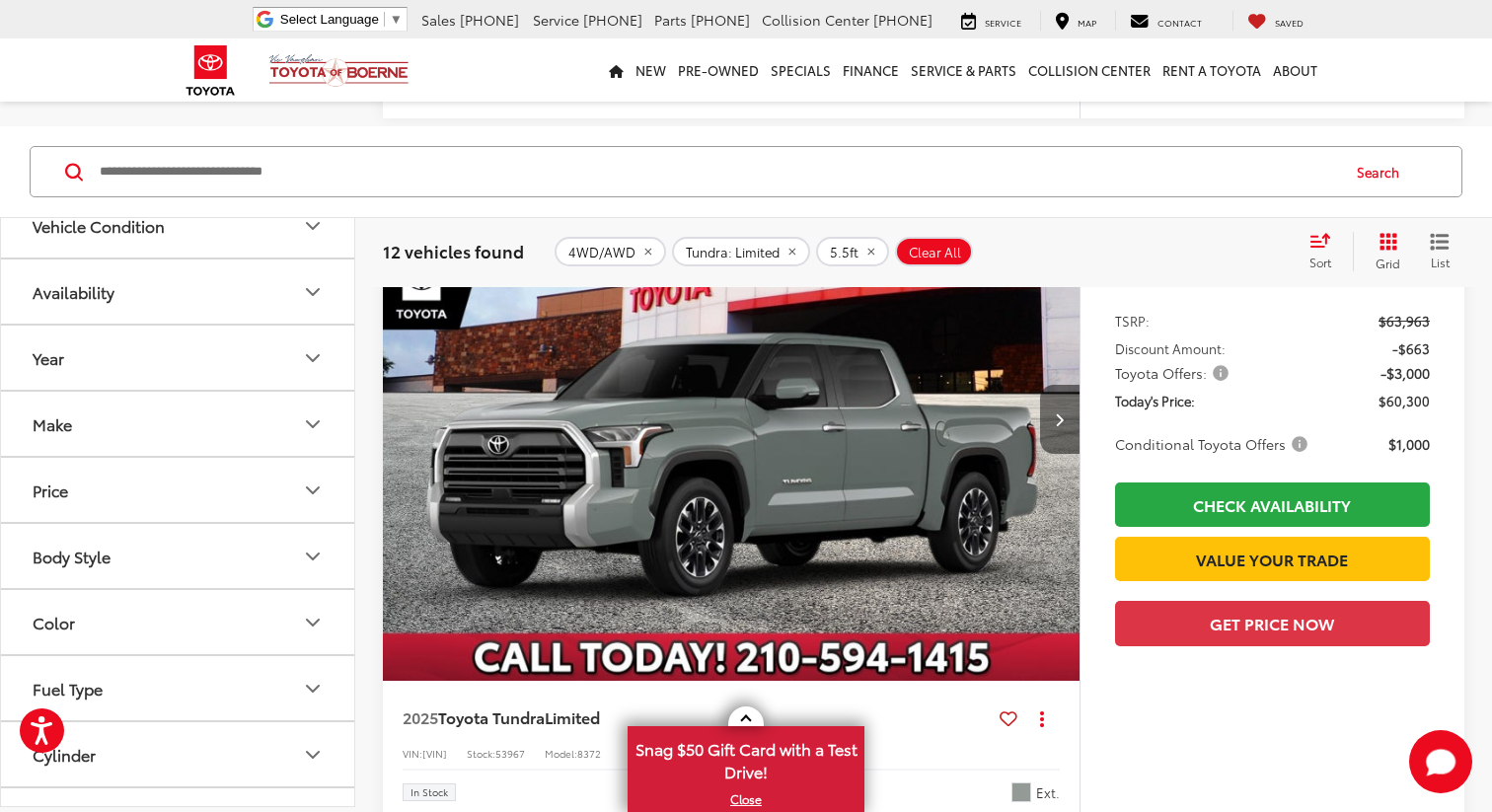 click at bounding box center [1060, 419] 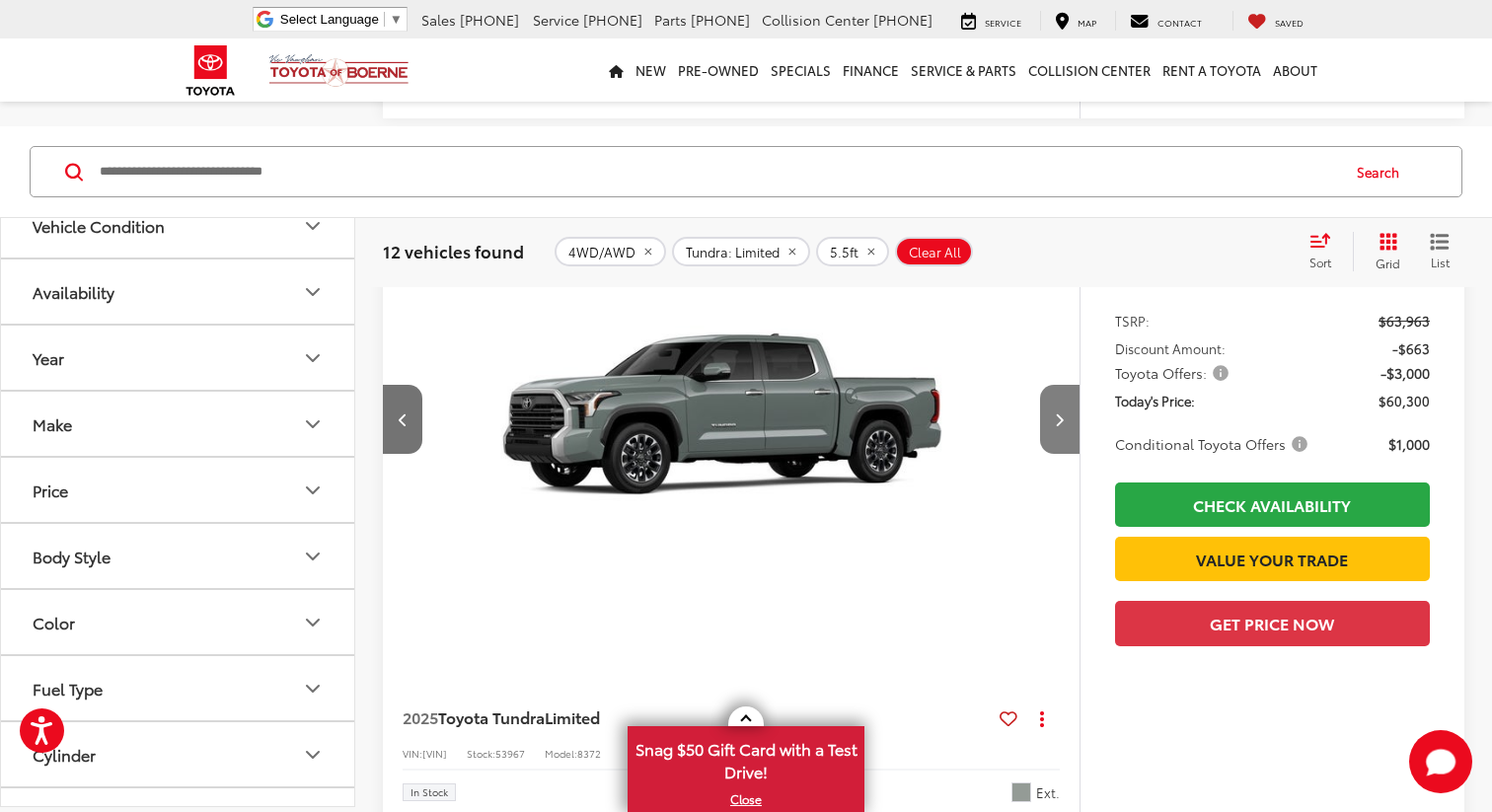 click at bounding box center [1060, 419] 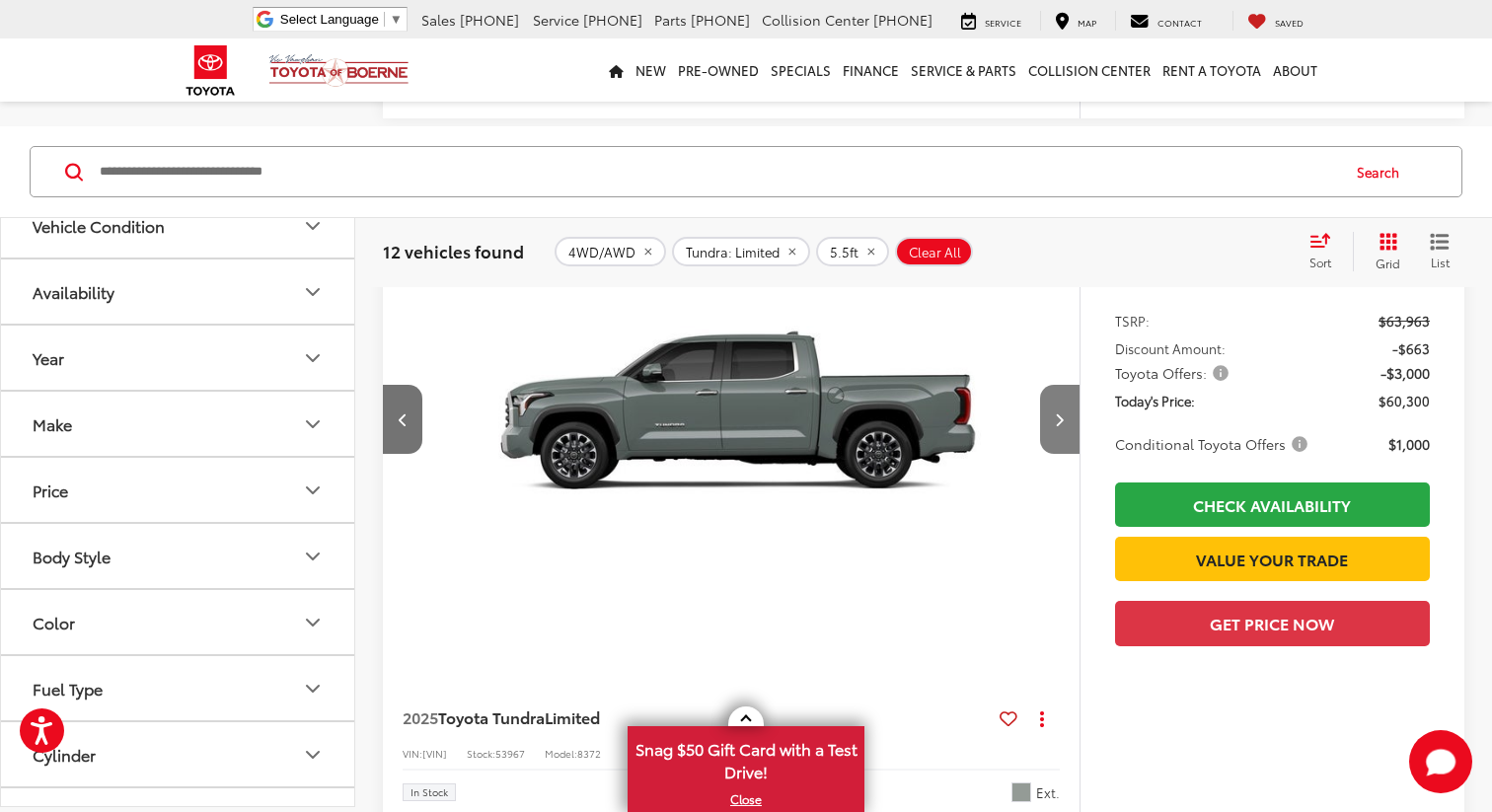 click at bounding box center (1060, 419) 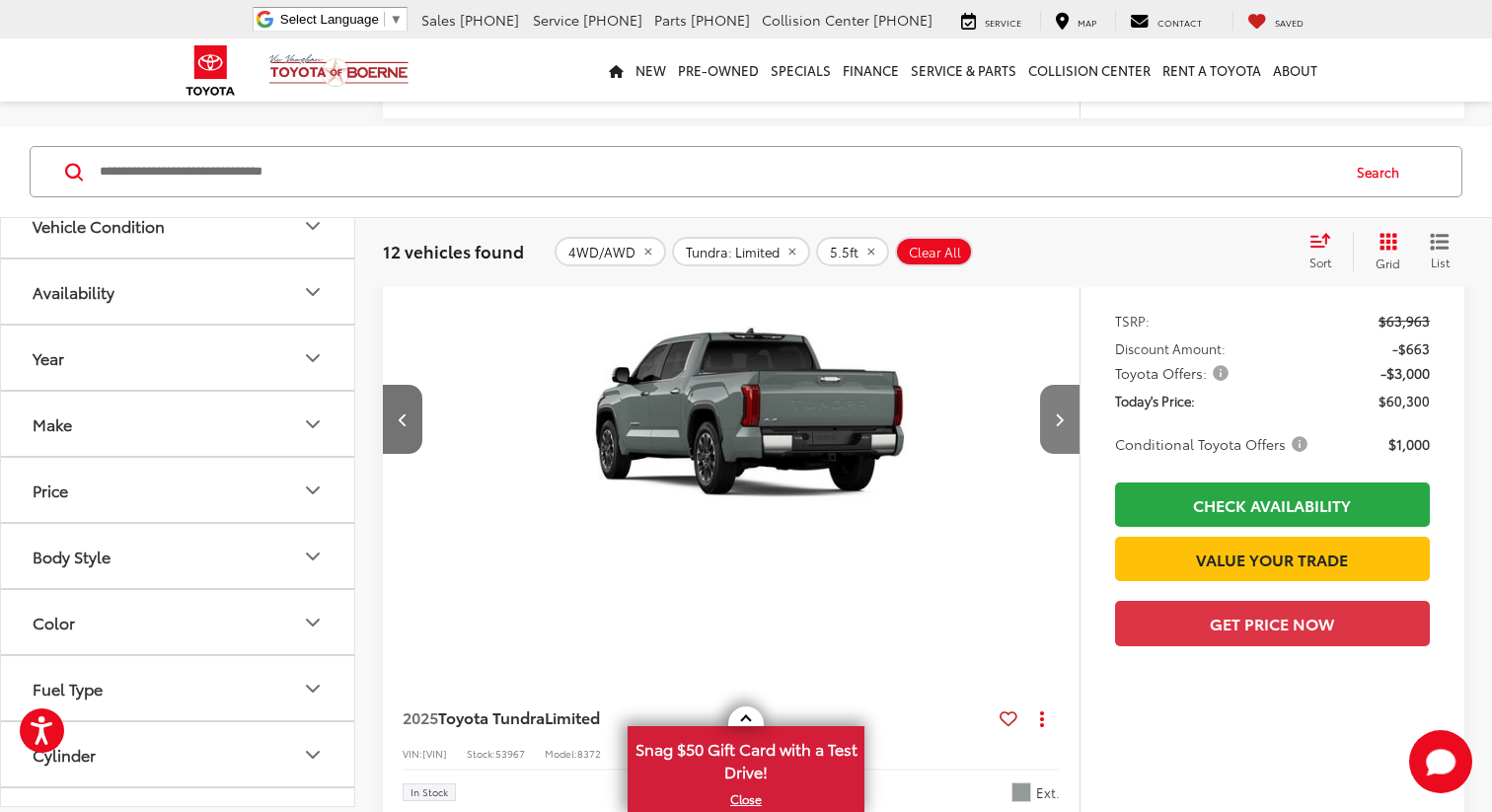 click at bounding box center [1060, 419] 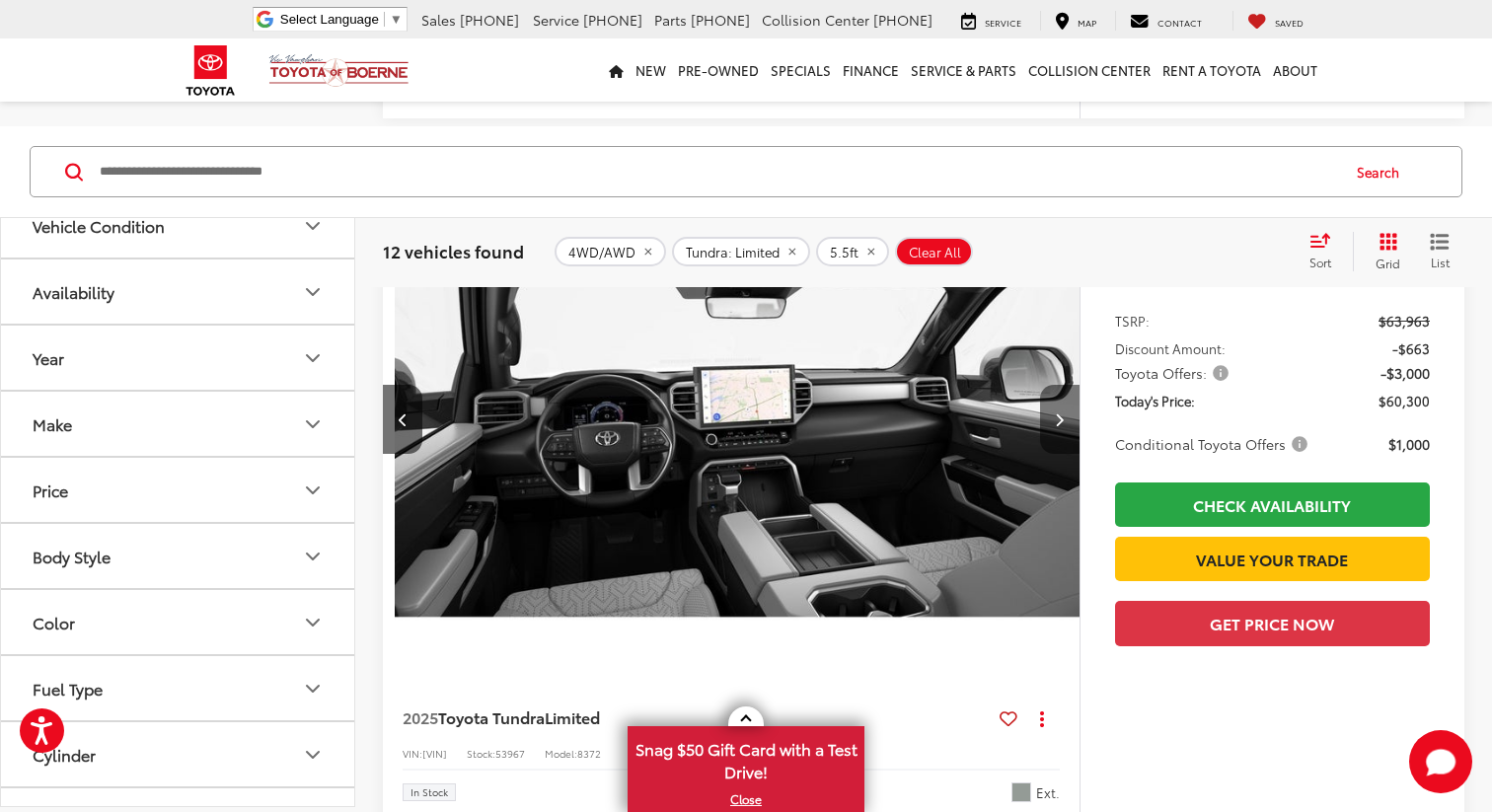 scroll, scrollTop: 0, scrollLeft: 2798, axis: horizontal 